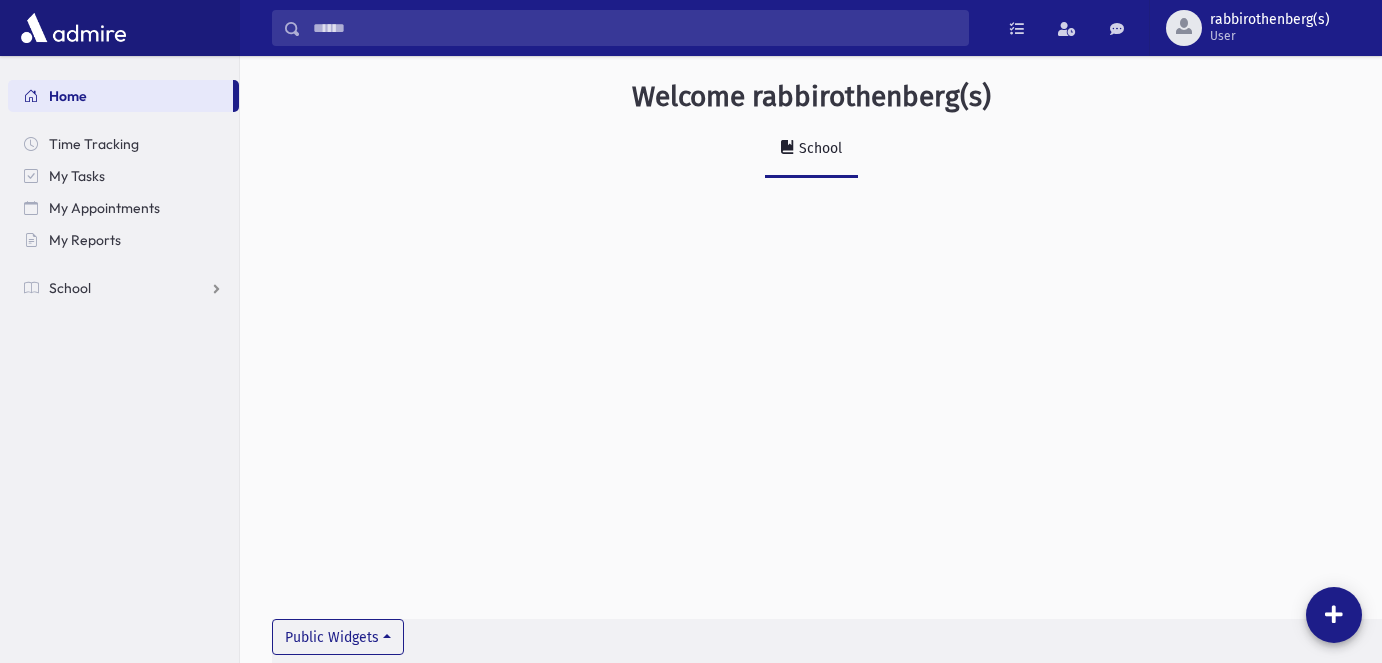scroll, scrollTop: 0, scrollLeft: 0, axis: both 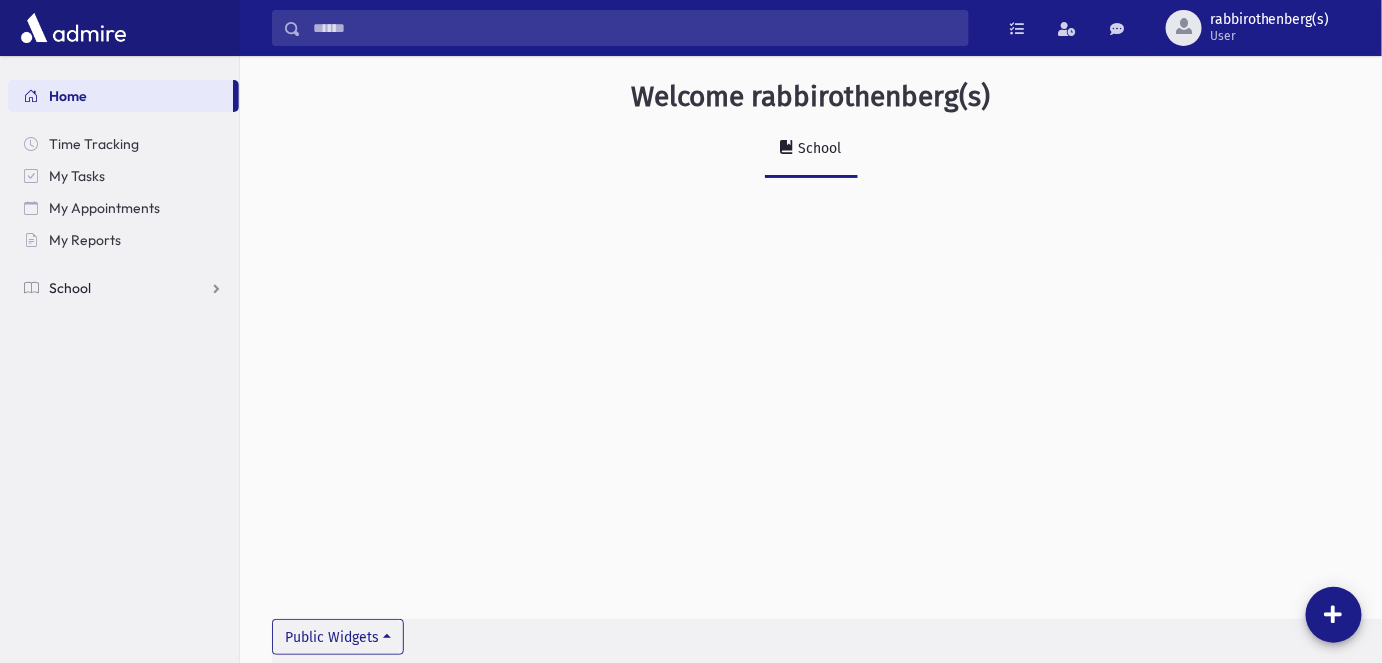 click on "School" at bounding box center (123, 288) 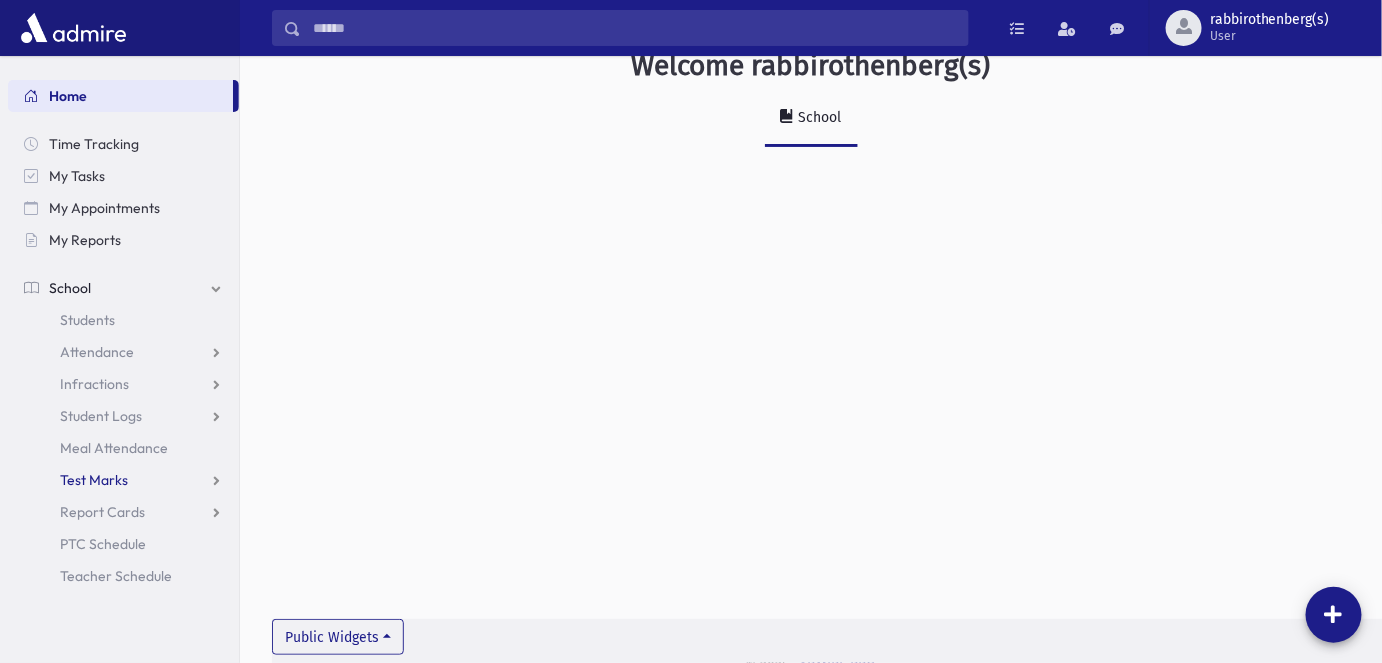 scroll, scrollTop: 45, scrollLeft: 0, axis: vertical 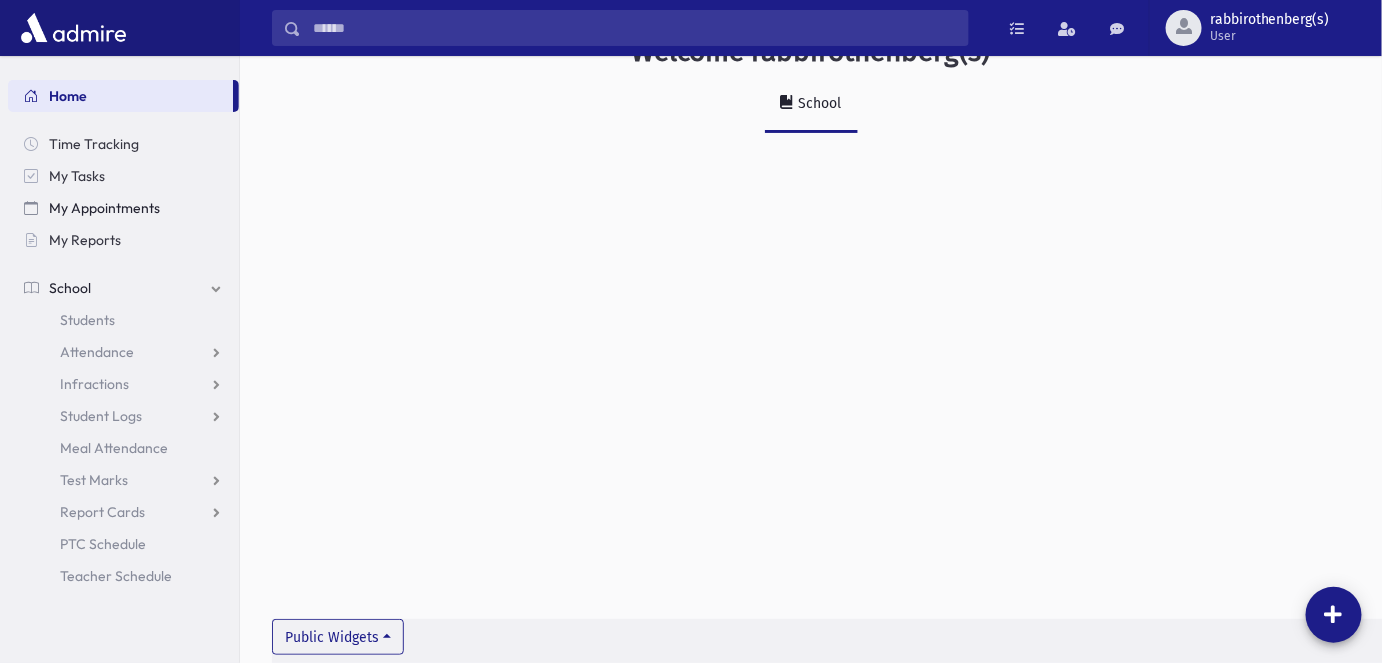 click on "My Appointments" at bounding box center (123, 208) 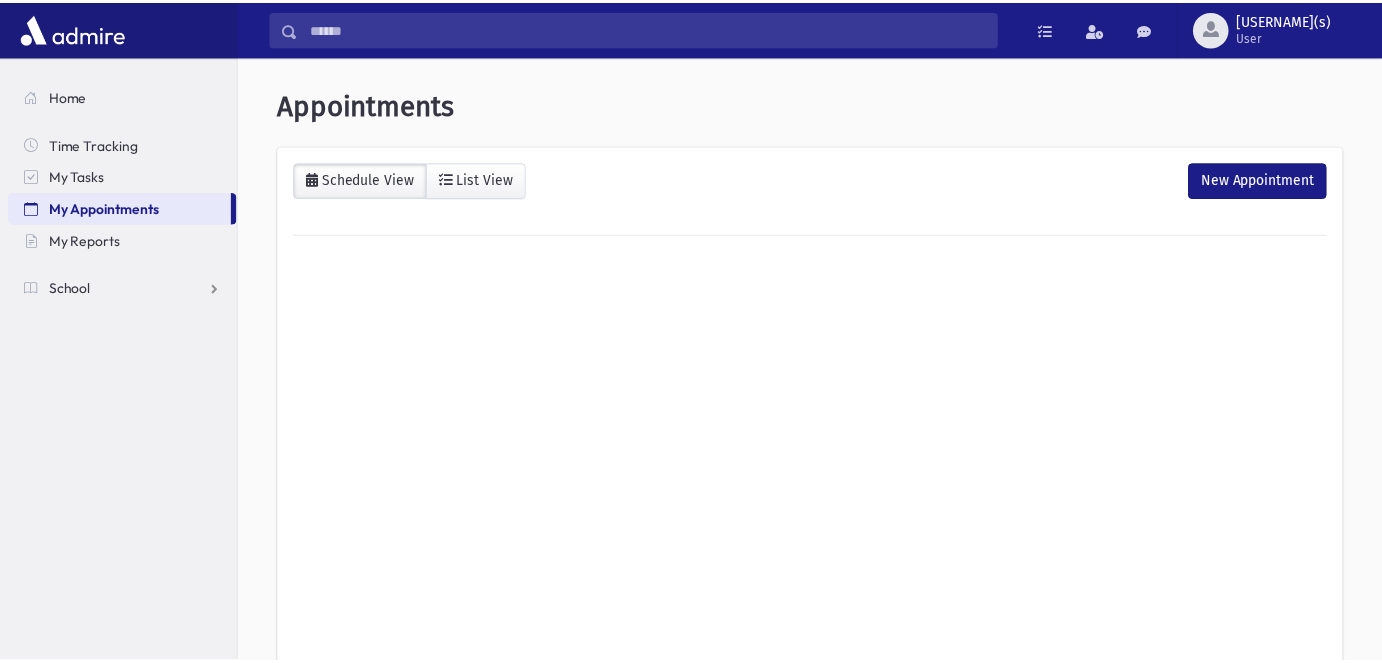 scroll, scrollTop: 0, scrollLeft: 0, axis: both 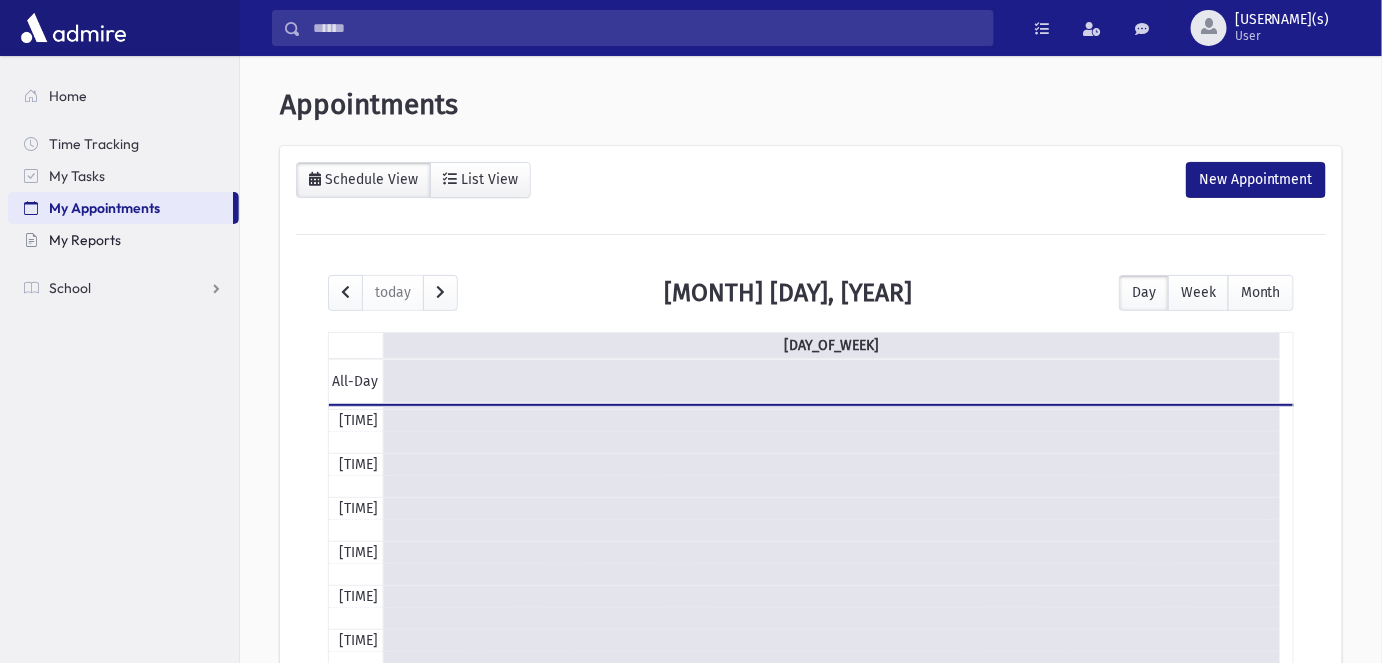 click on "My Reports" at bounding box center [123, 240] 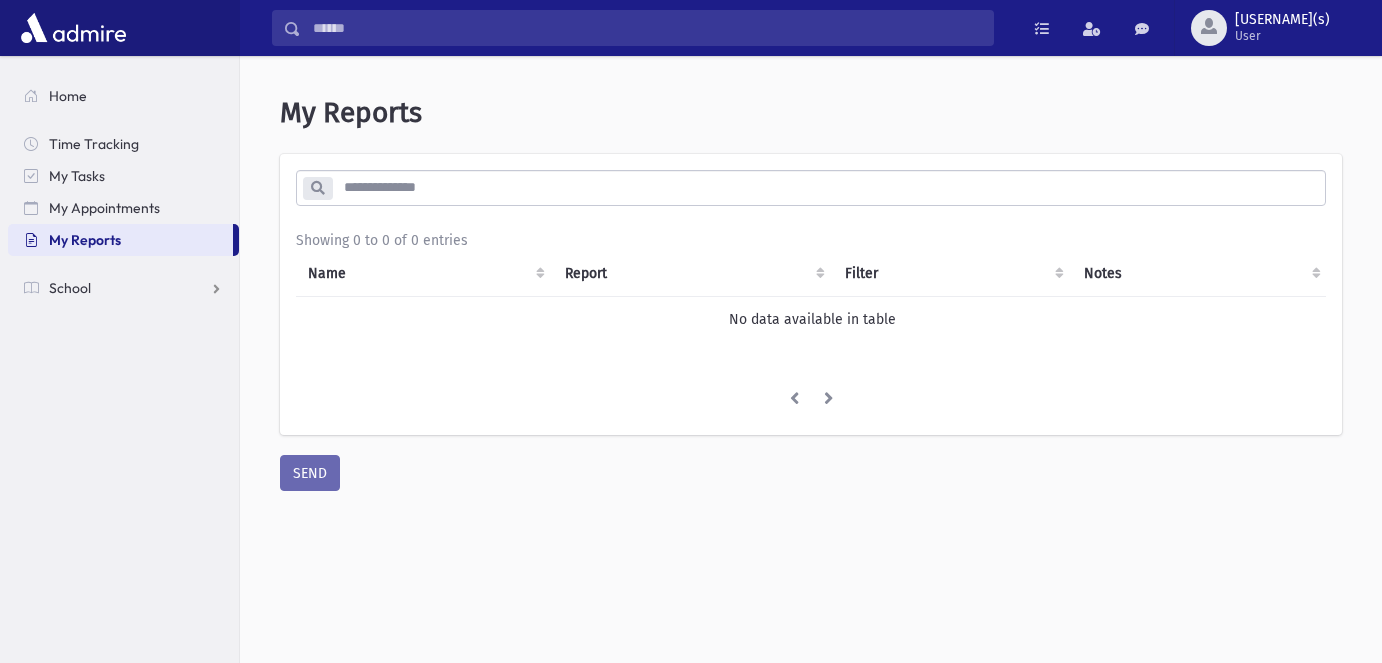 scroll, scrollTop: 0, scrollLeft: 0, axis: both 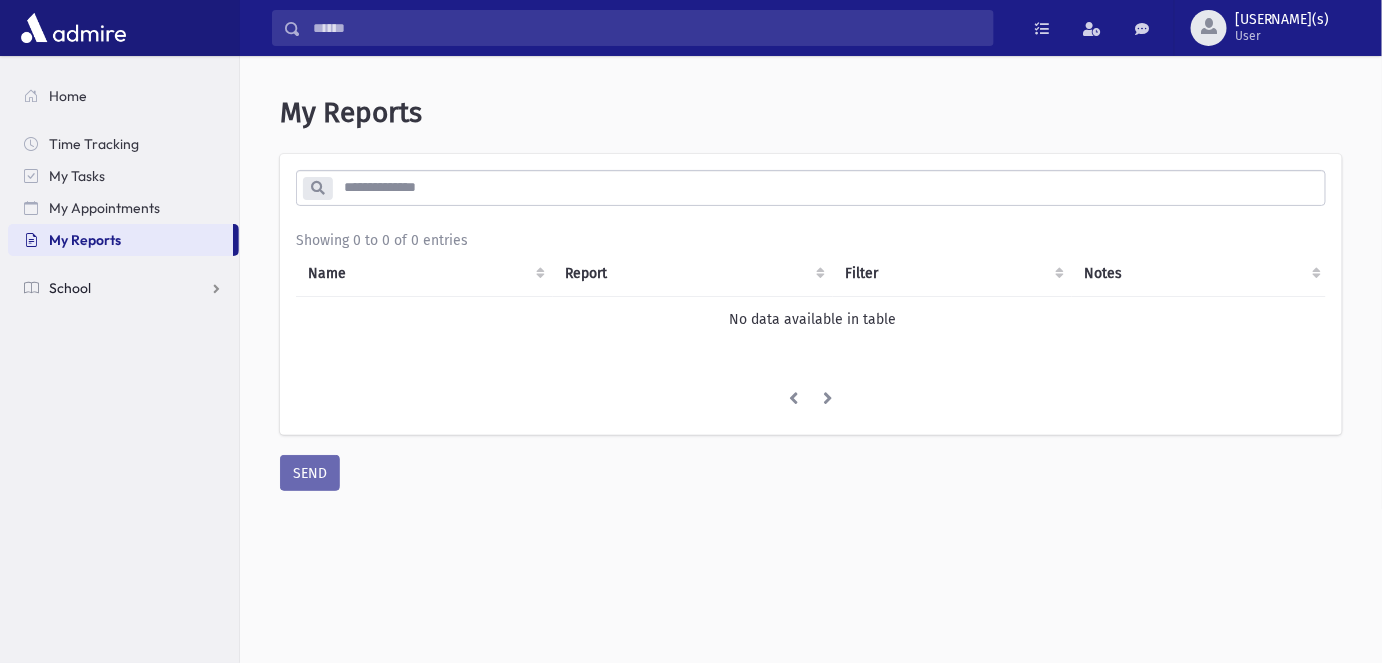 click on "School" at bounding box center (70, 288) 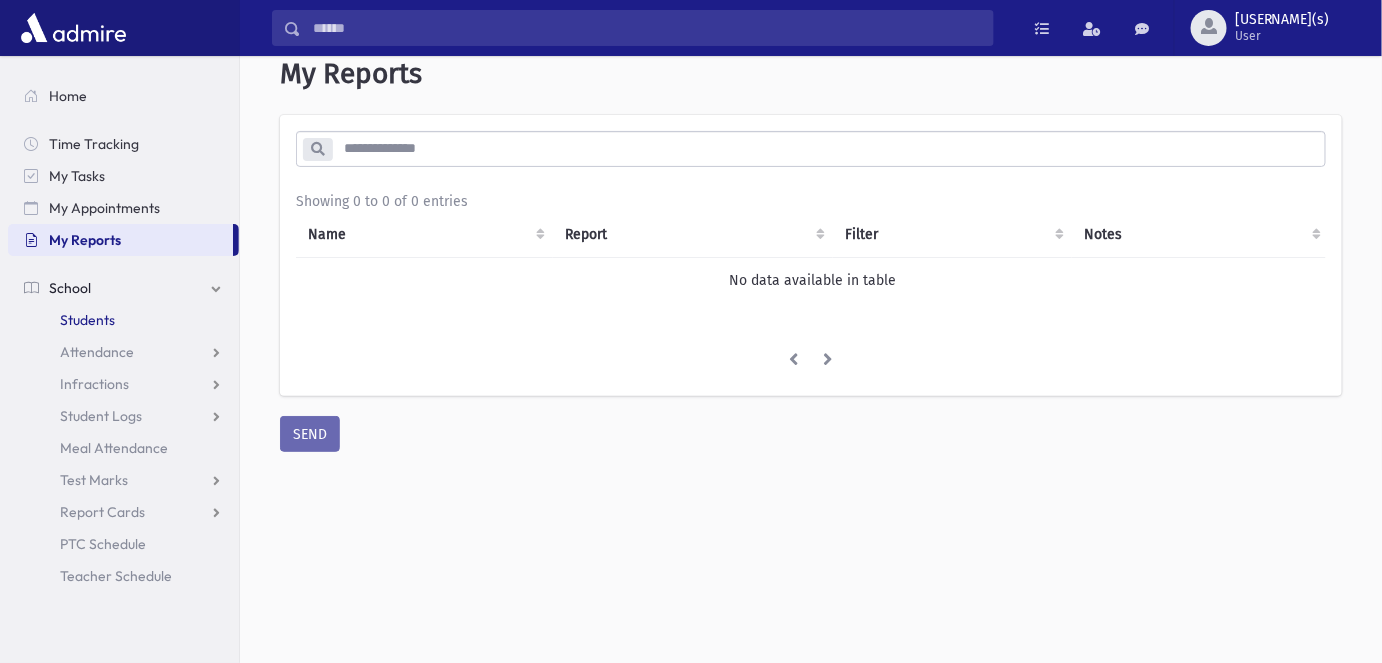scroll, scrollTop: 61, scrollLeft: 0, axis: vertical 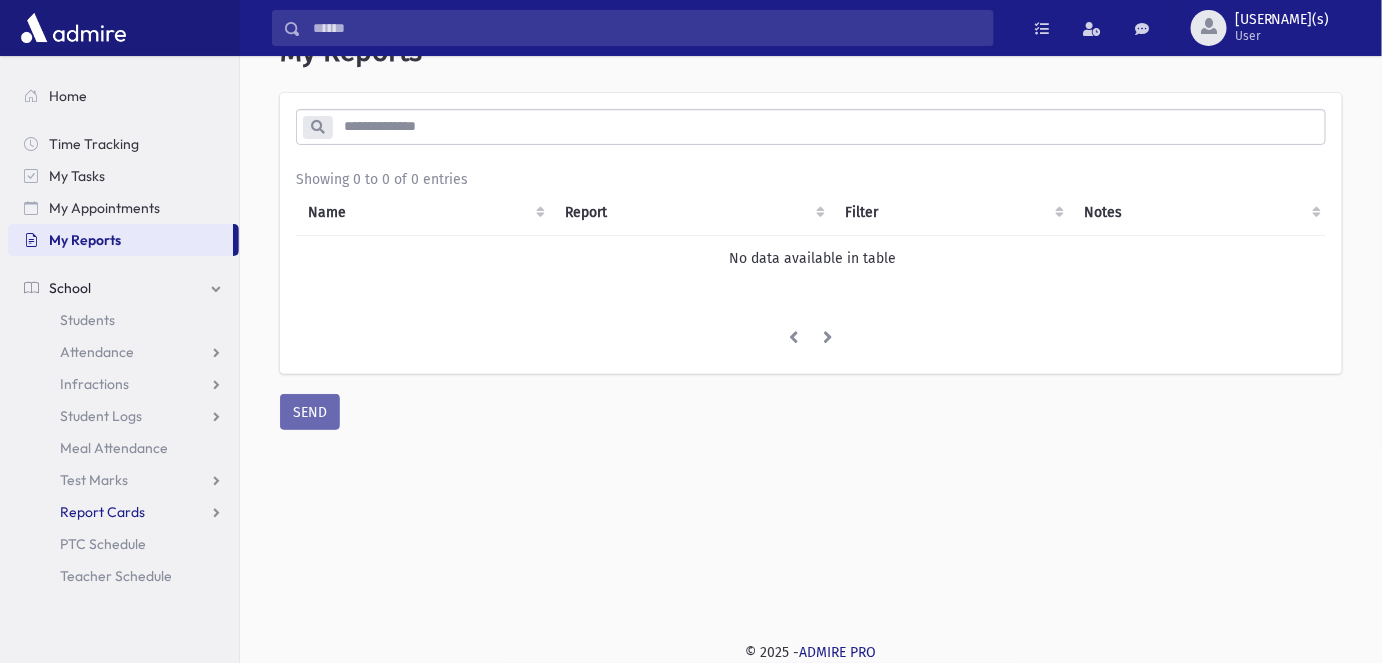 click on "Report Cards" at bounding box center [97, 352] 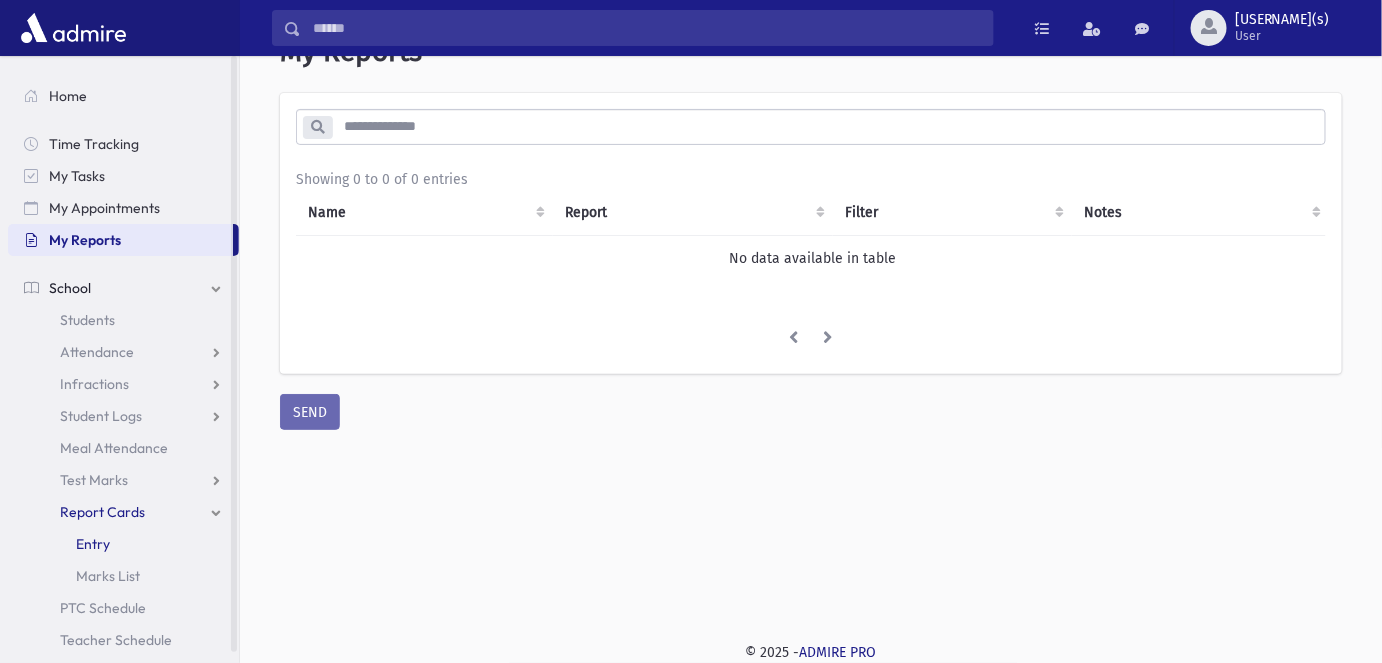 click on "Entry" at bounding box center [123, 544] 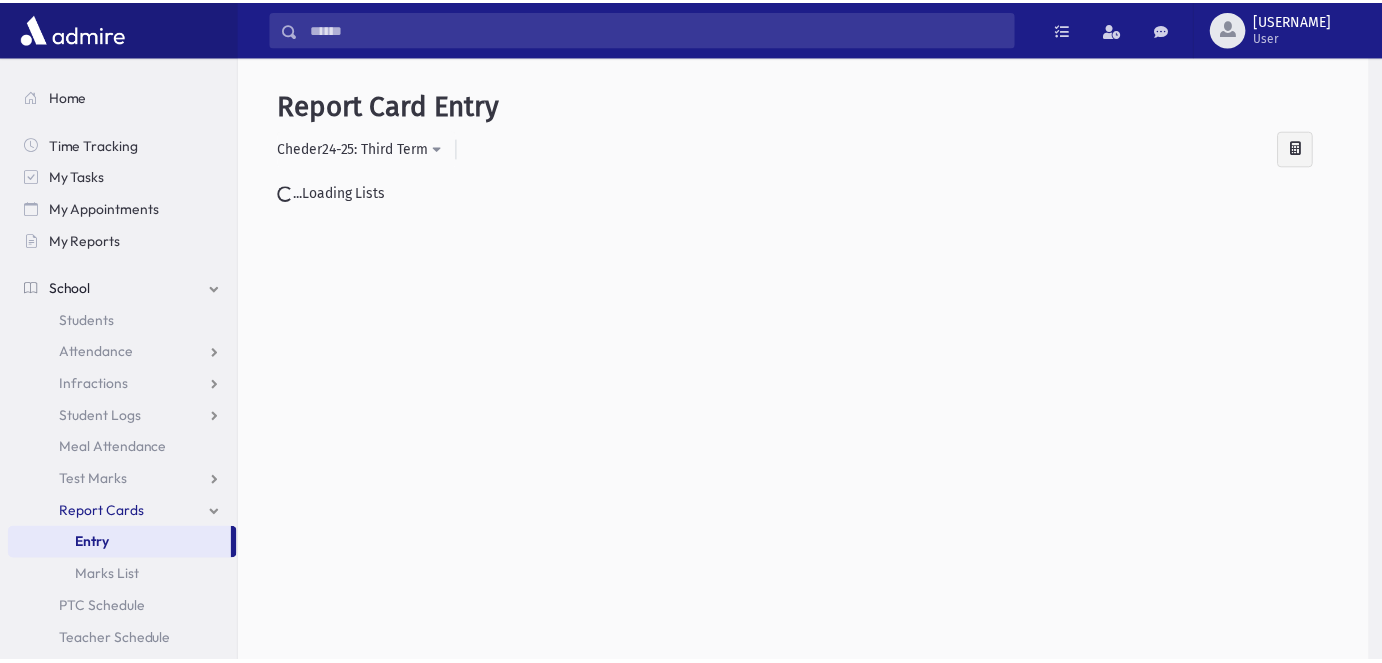 scroll, scrollTop: 0, scrollLeft: 0, axis: both 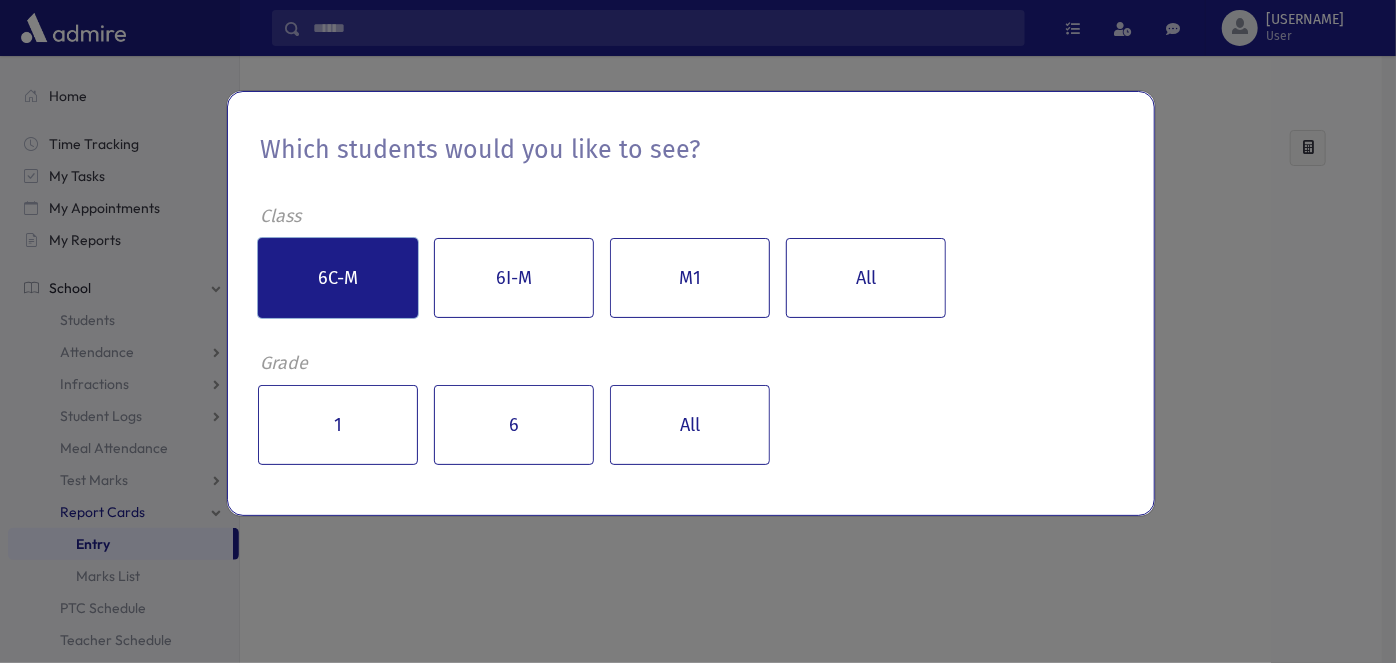 click on "6C-M" at bounding box center (338, 278) 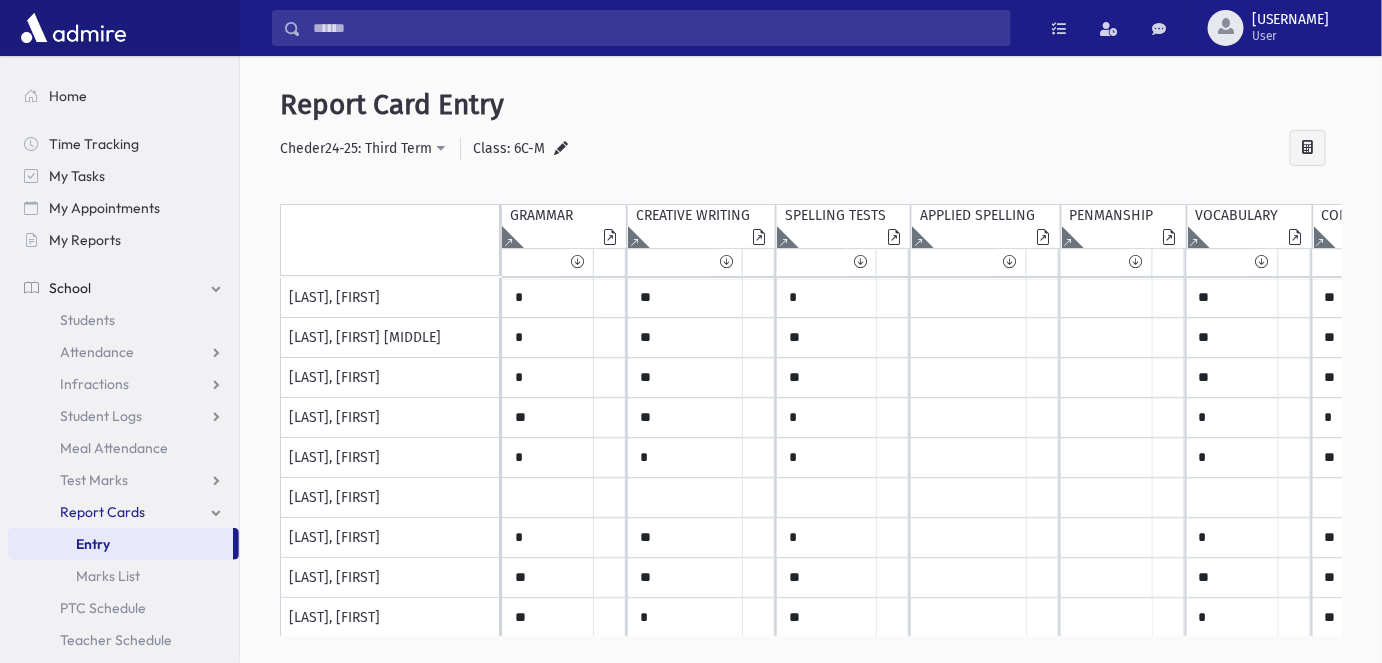 scroll, scrollTop: 0, scrollLeft: 47, axis: horizontal 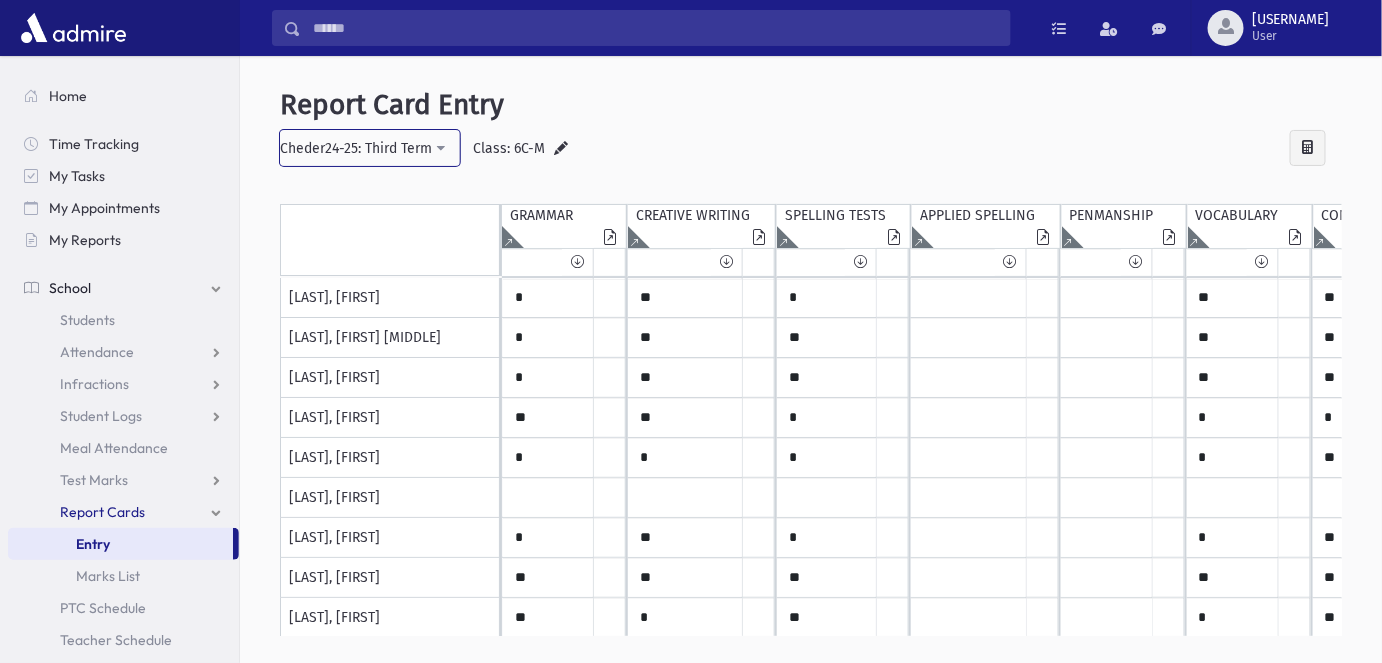 click on "Cheder24-25: Third Term" at bounding box center [370, 148] 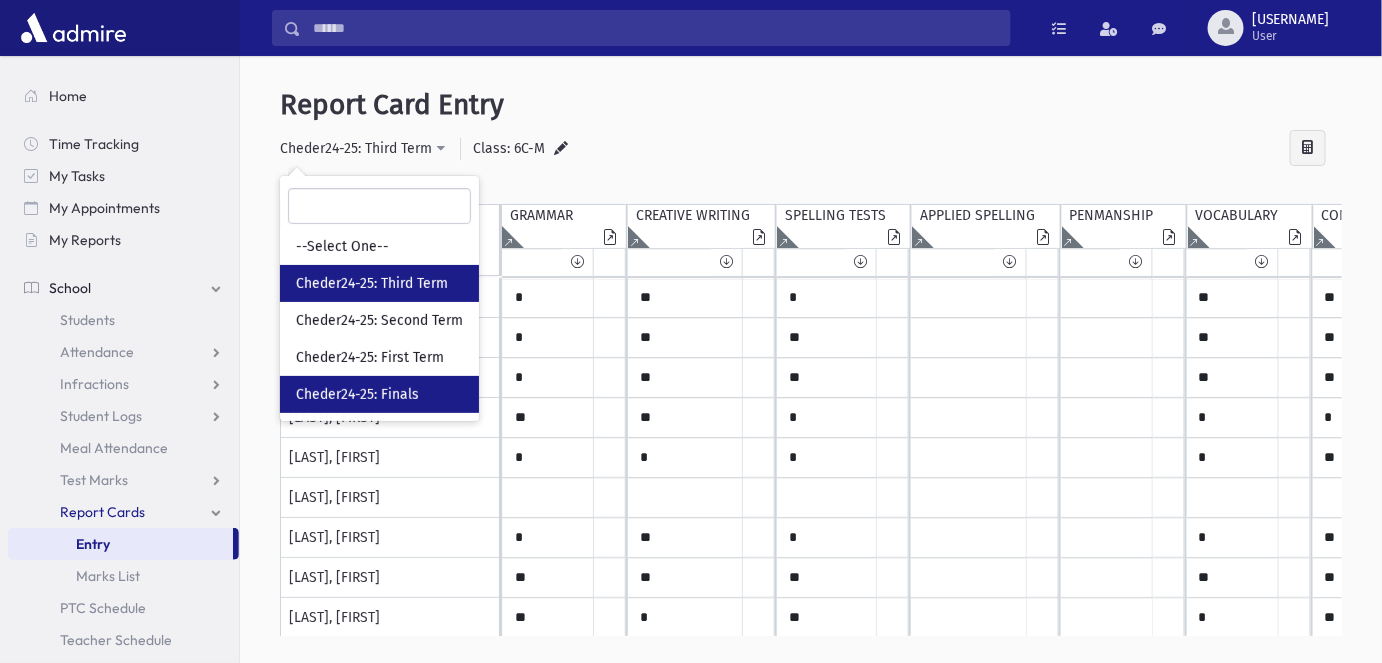 click on "Cheder24-25: Finals" at bounding box center (379, 394) 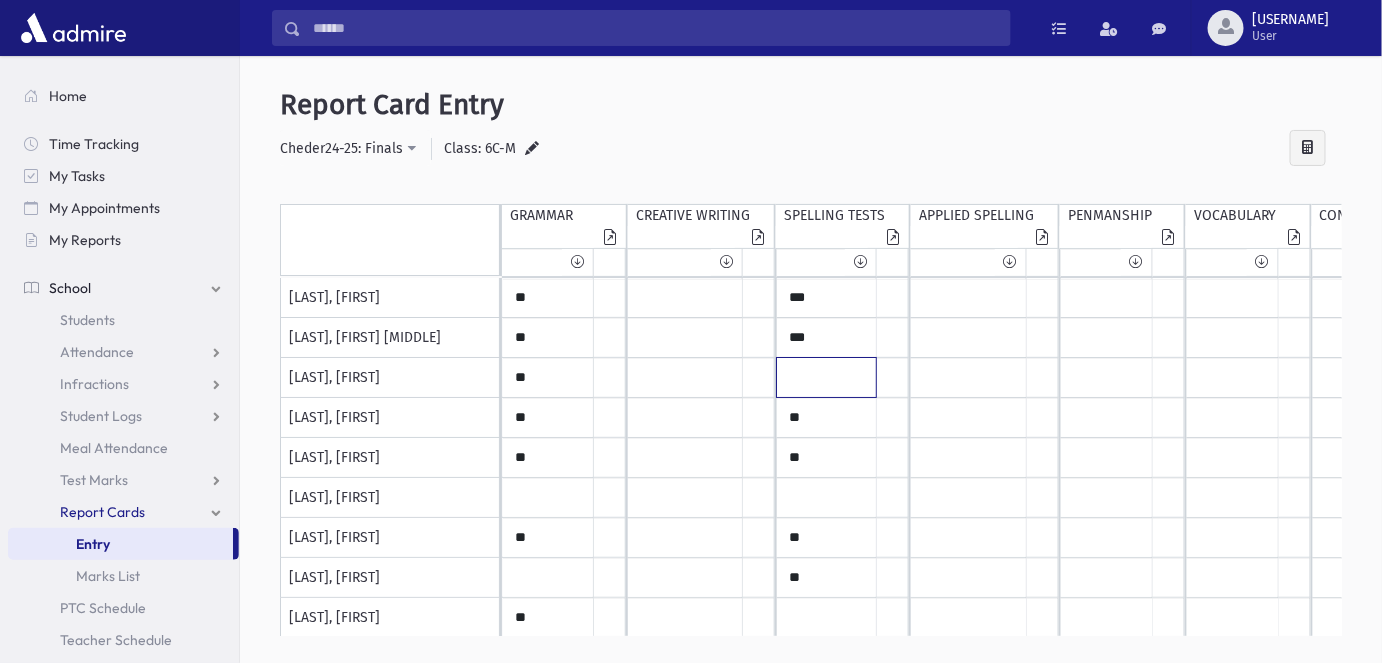 click at bounding box center (548, 298) 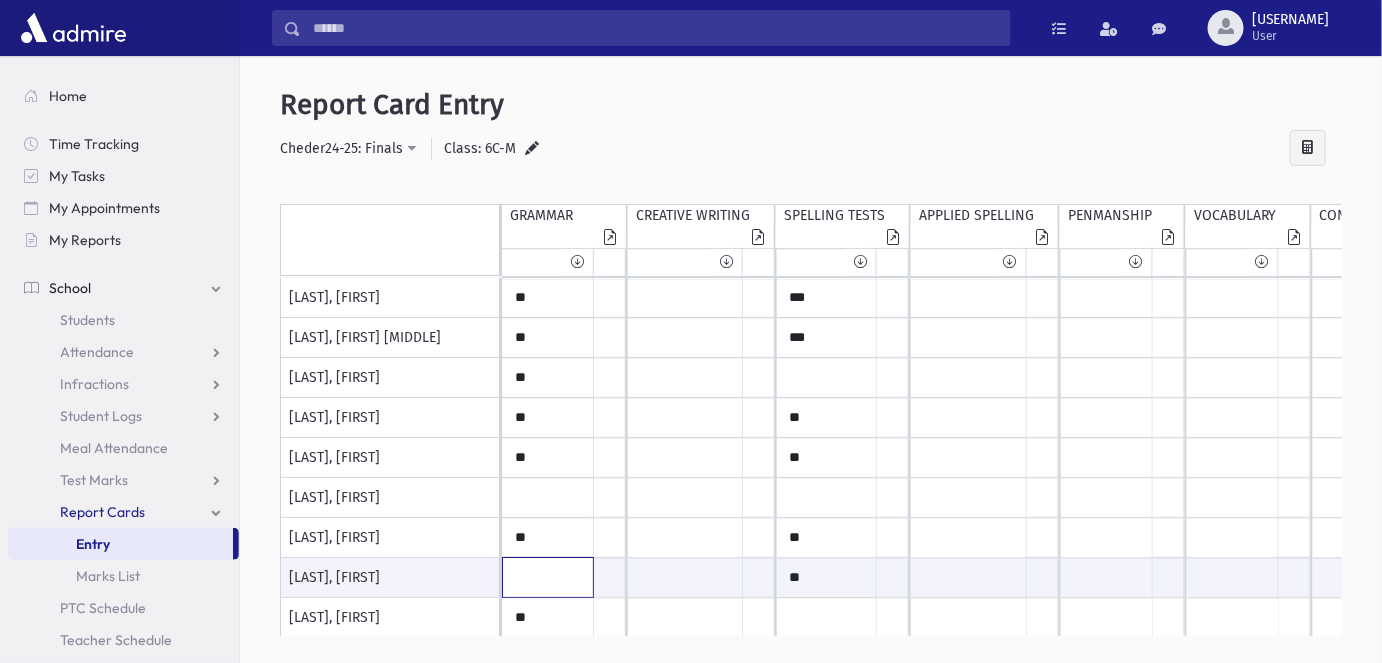 click at bounding box center (548, 577) 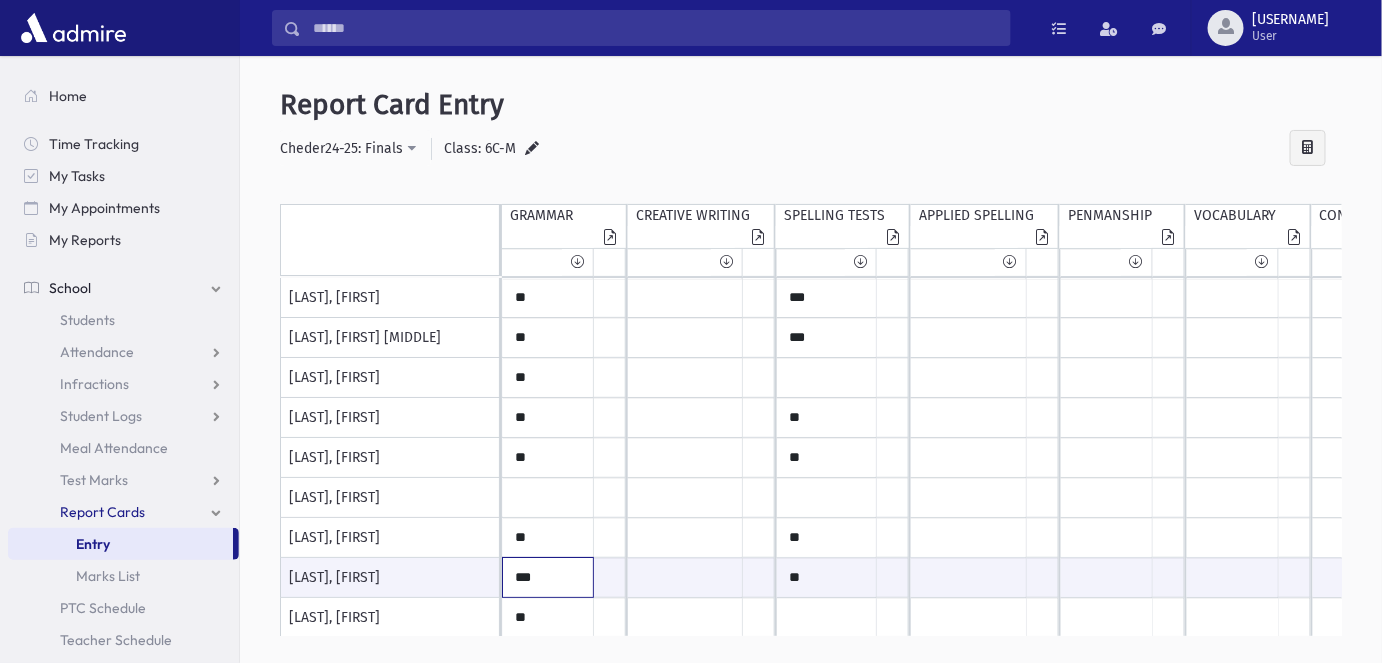 type on "***" 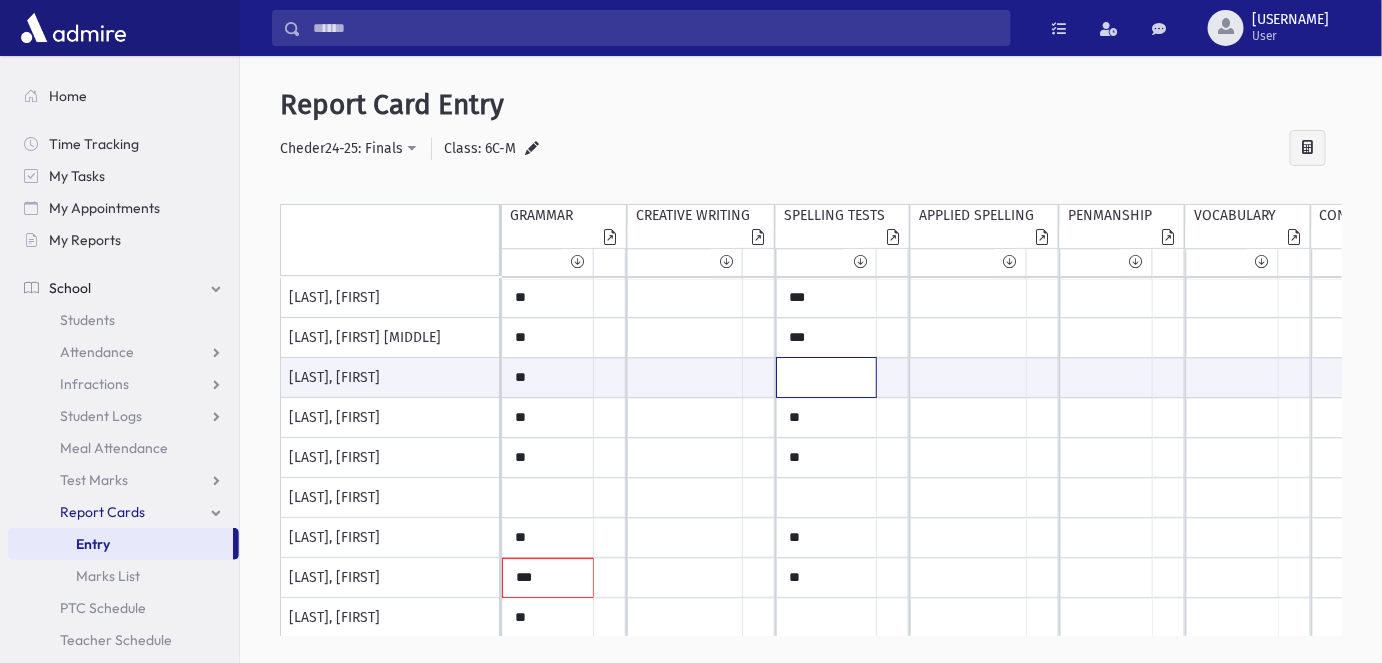 click at bounding box center (548, 377) 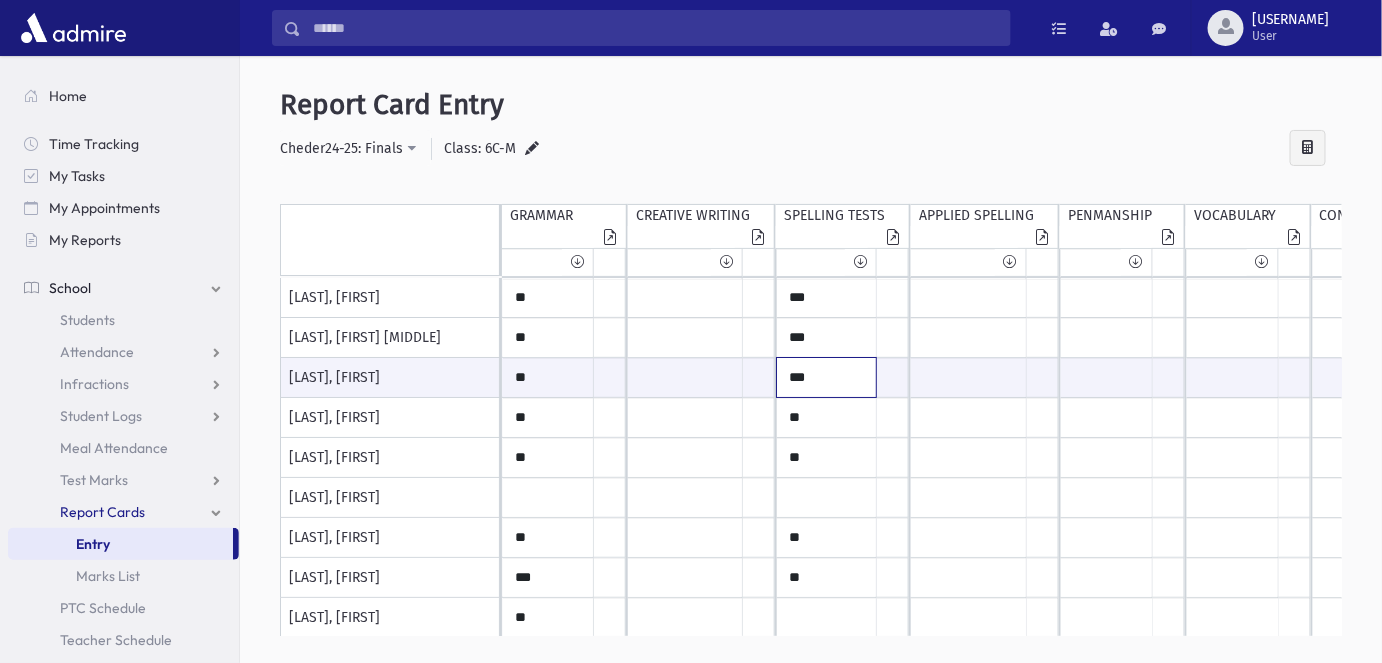 scroll, scrollTop: 303, scrollLeft: 0, axis: vertical 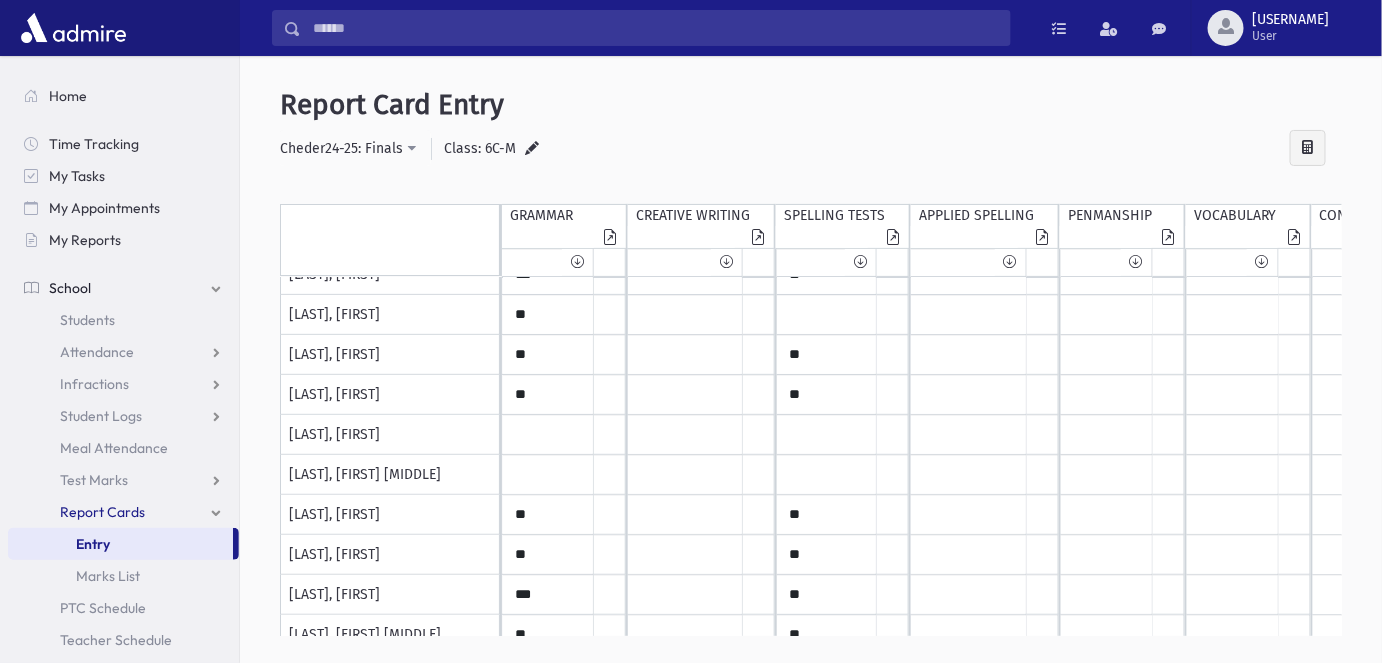 type on "***" 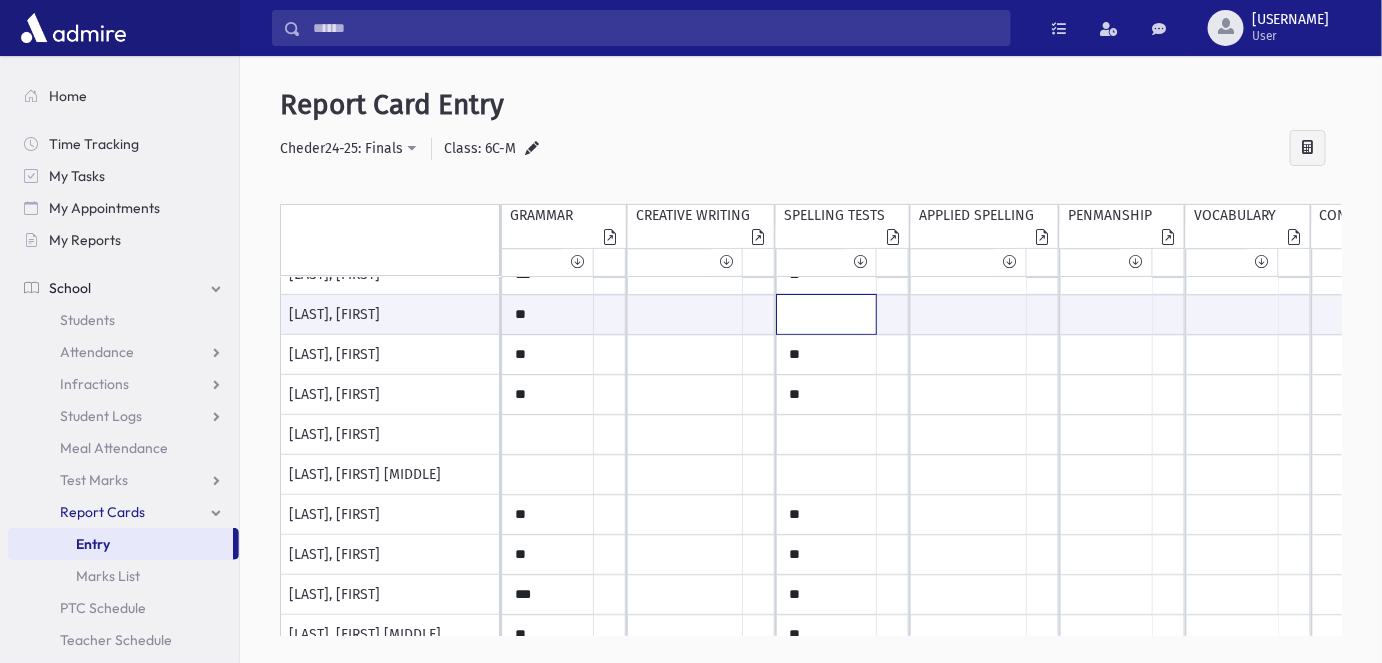 click at bounding box center [548, 314] 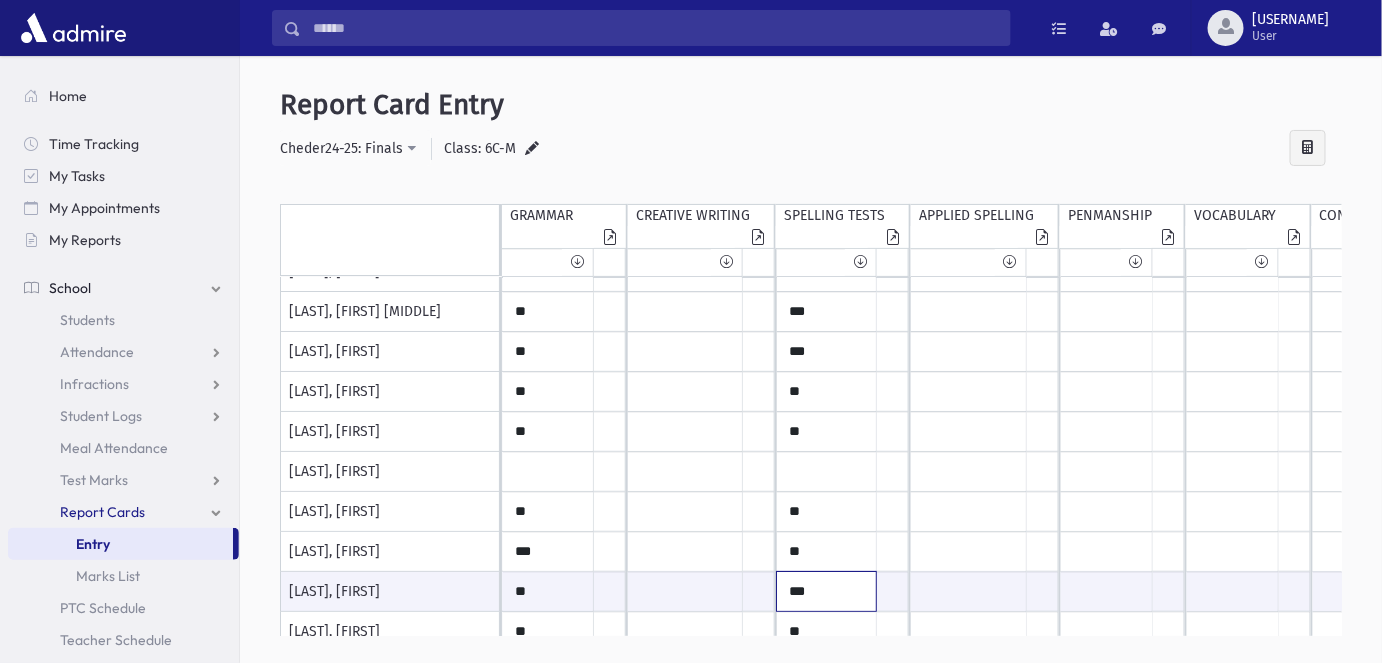 scroll, scrollTop: 0, scrollLeft: 0, axis: both 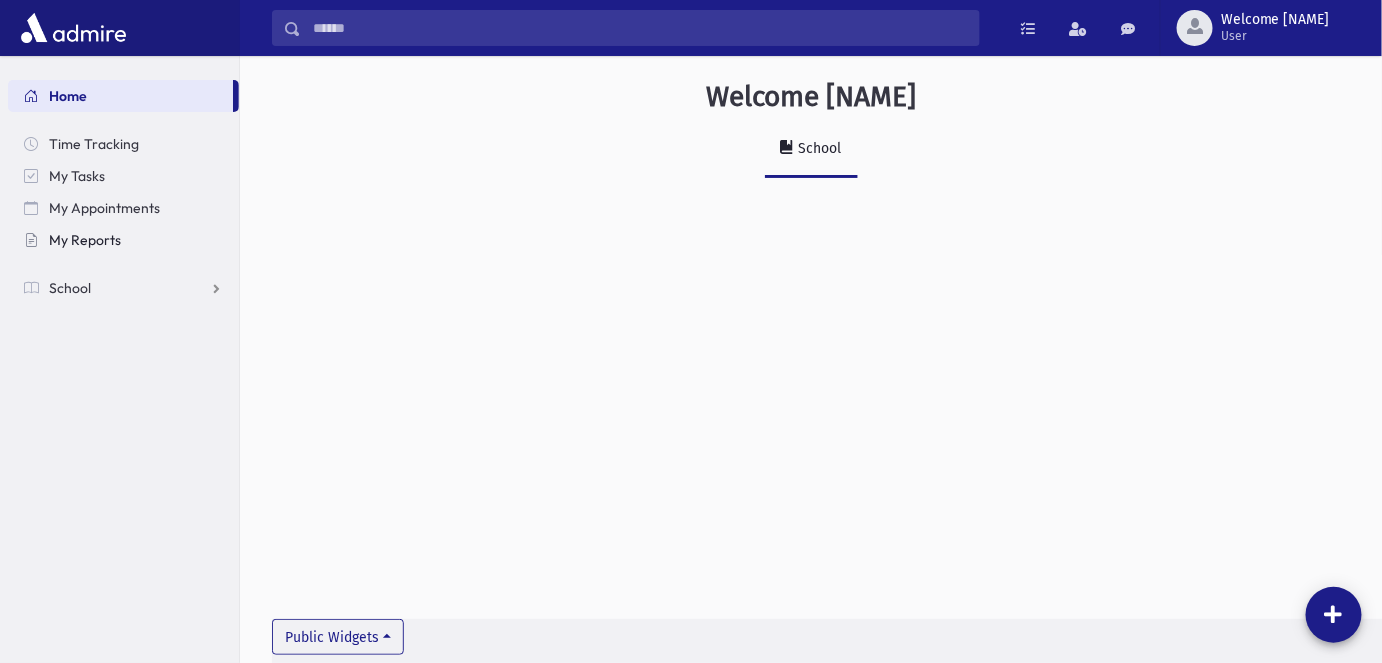 click on "My Reports" at bounding box center [85, 240] 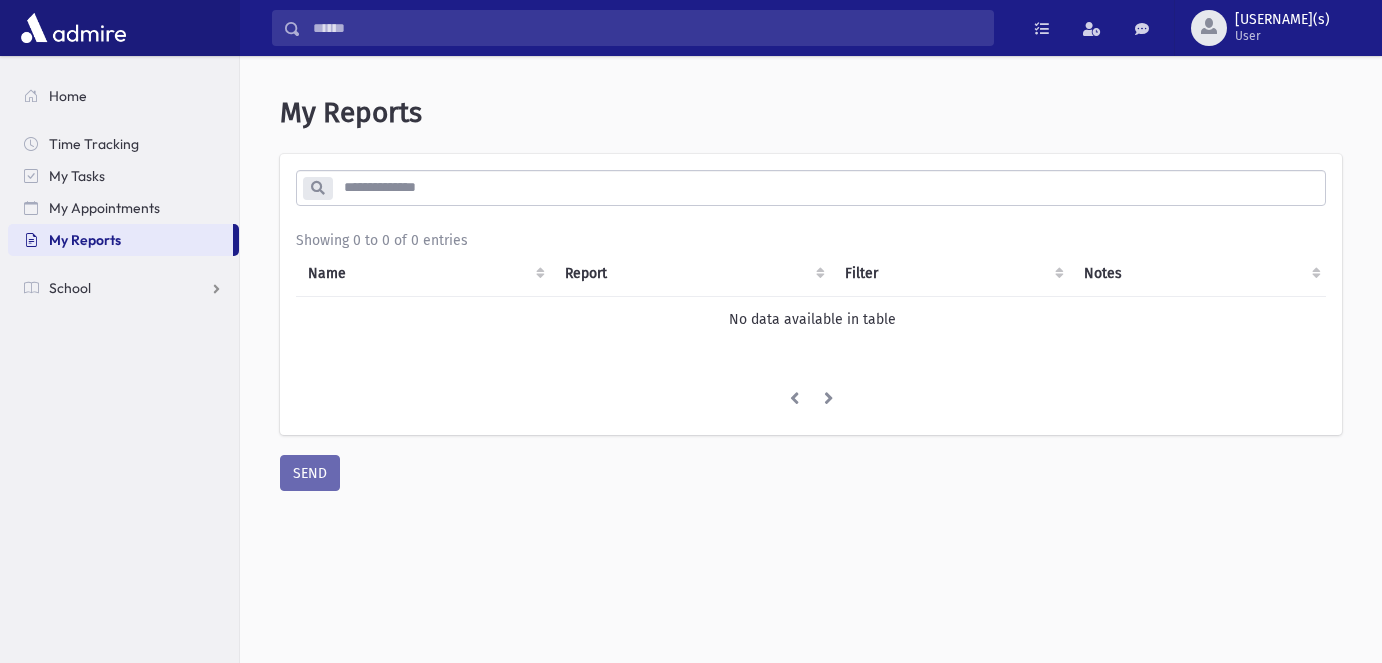 scroll, scrollTop: 0, scrollLeft: 0, axis: both 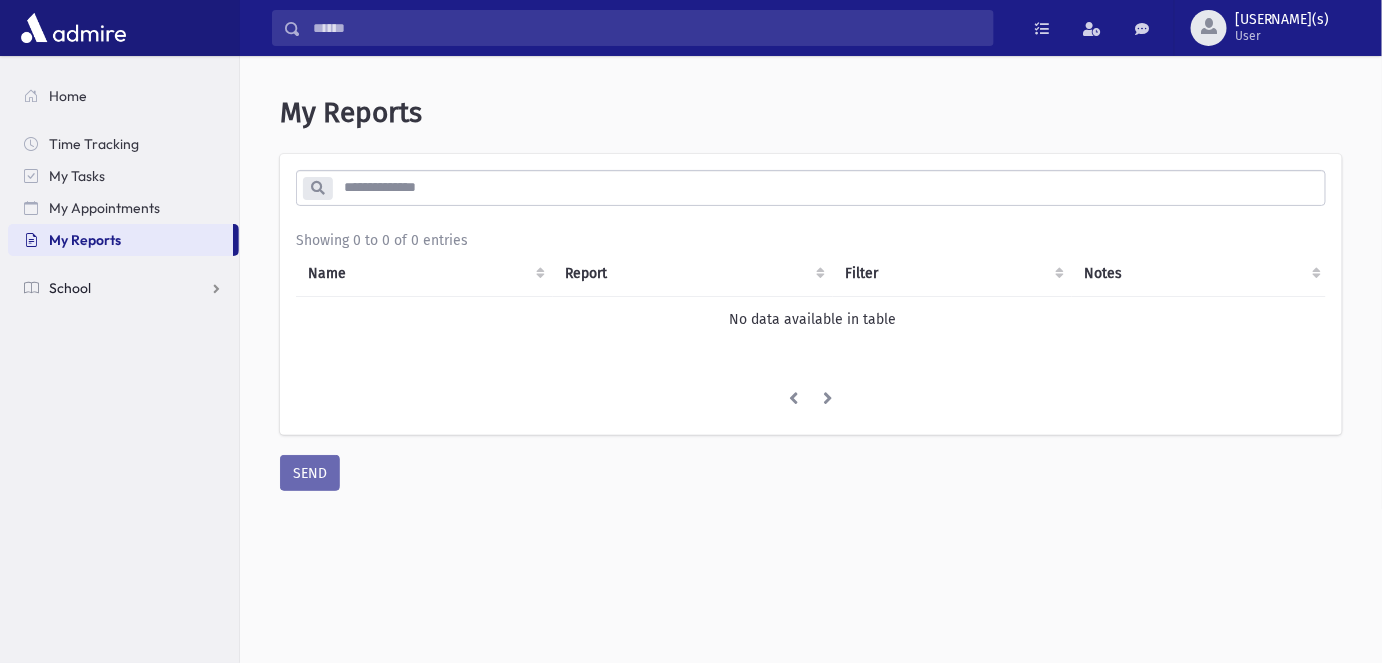 click on "School" at bounding box center [123, 288] 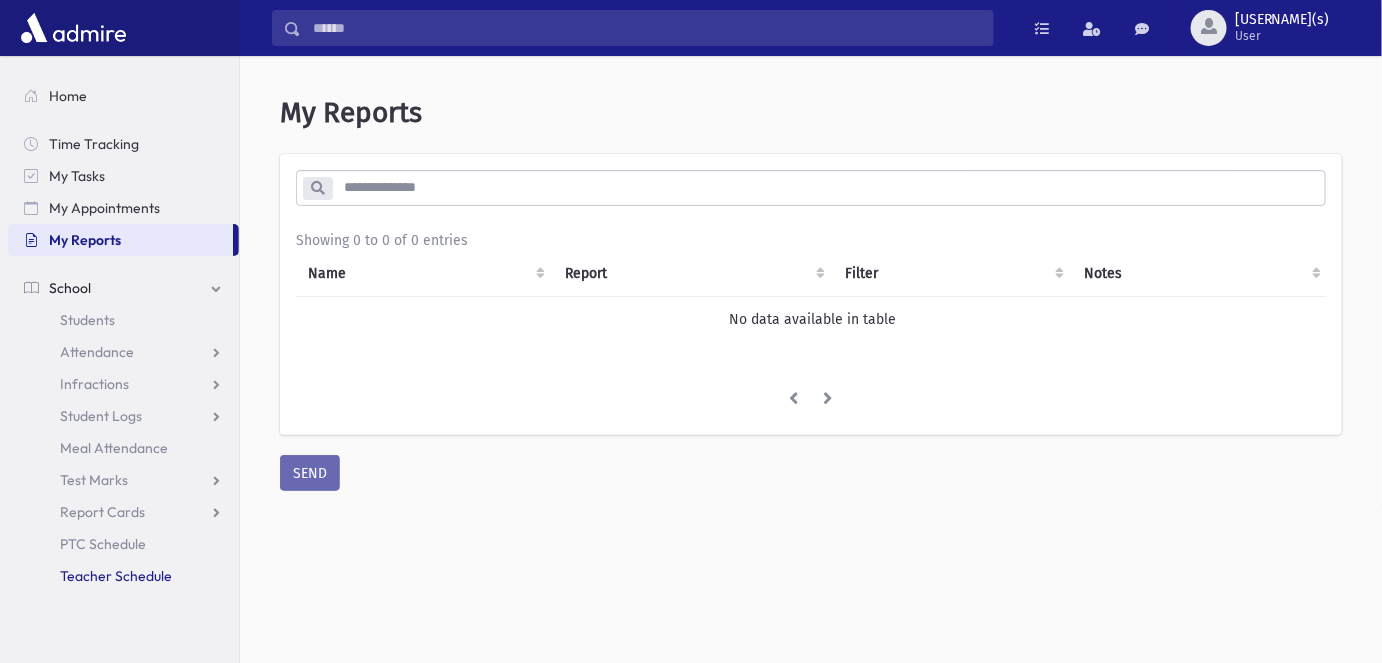 scroll, scrollTop: 61, scrollLeft: 0, axis: vertical 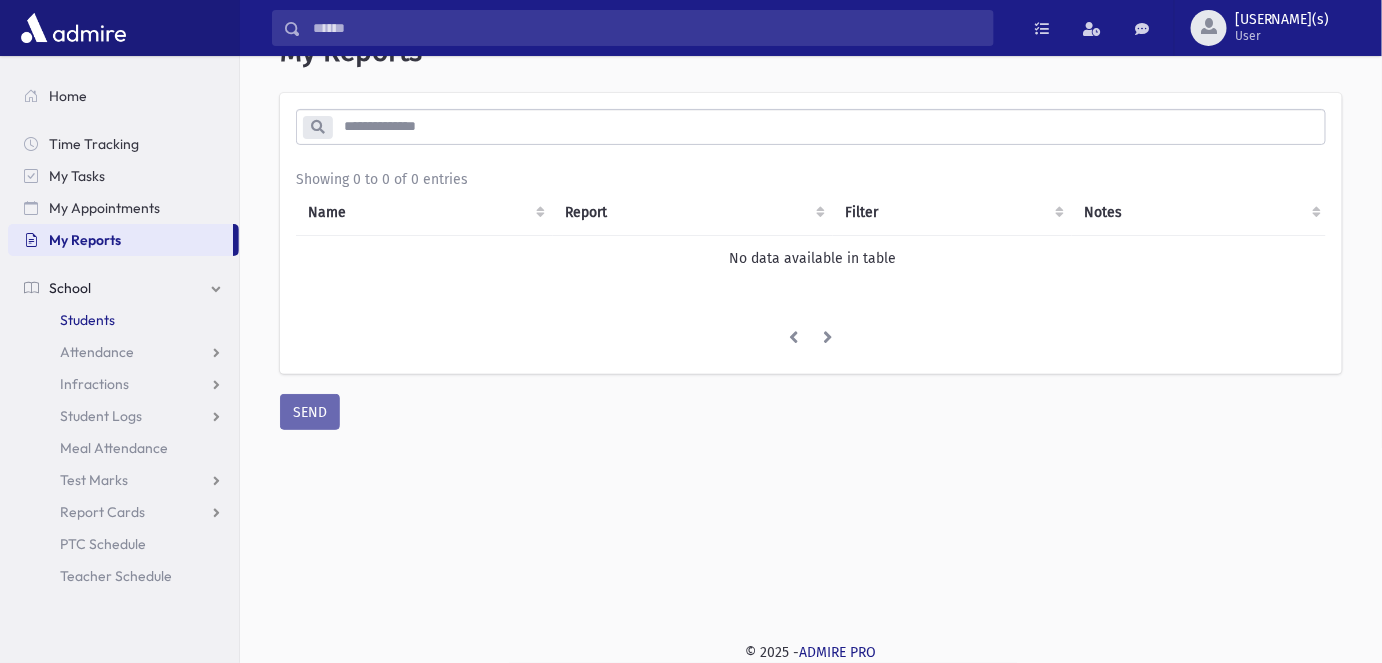 click on "Students" at bounding box center [87, 320] 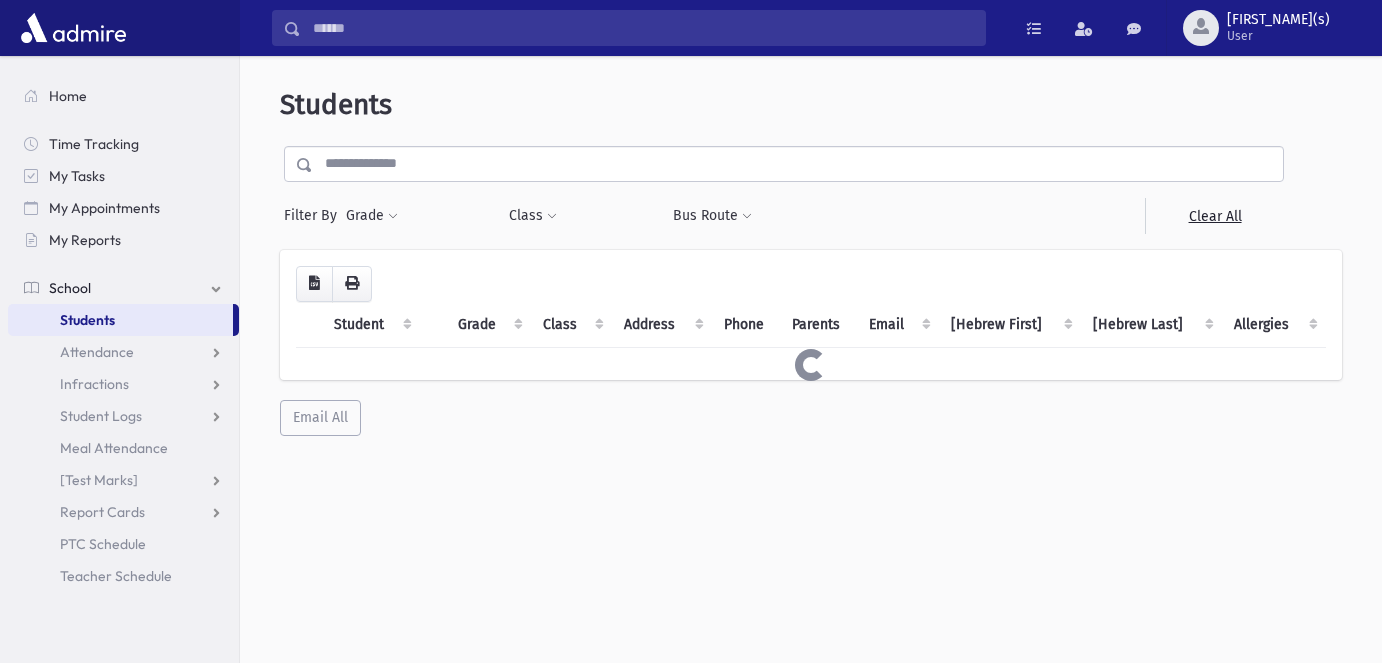 scroll, scrollTop: 0, scrollLeft: 0, axis: both 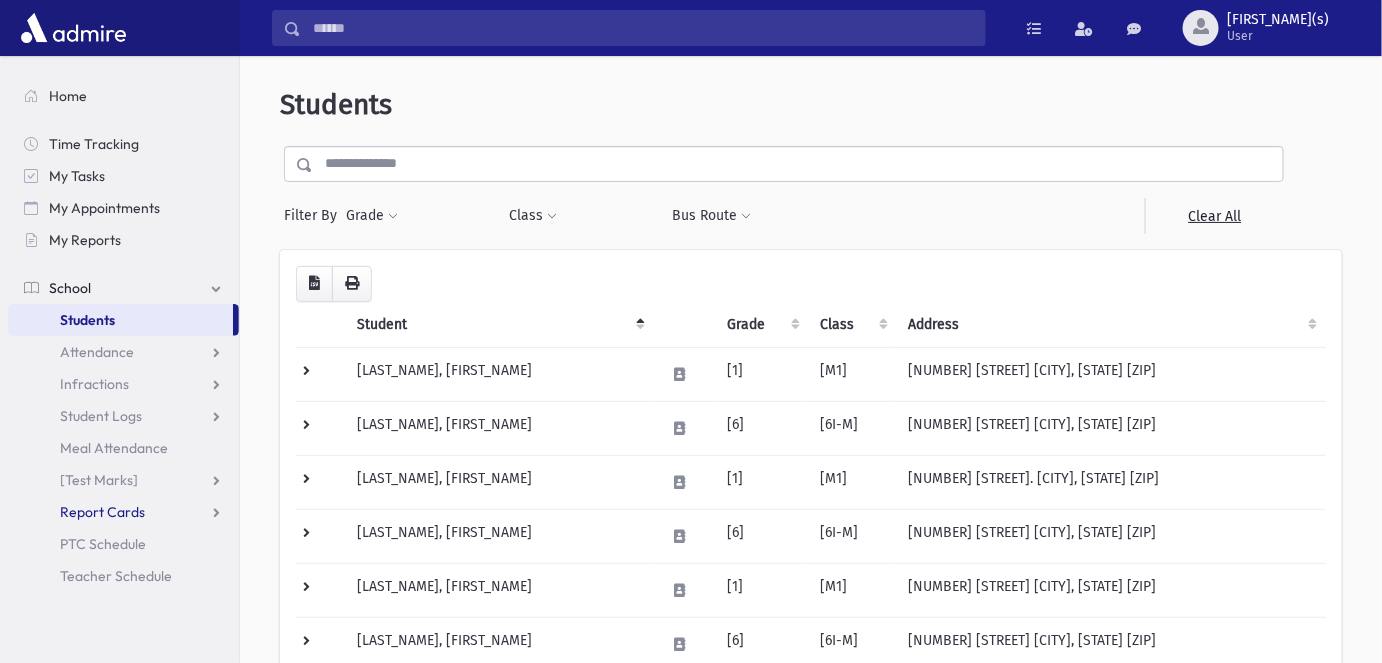 click on "Report Cards" at bounding box center [97, 352] 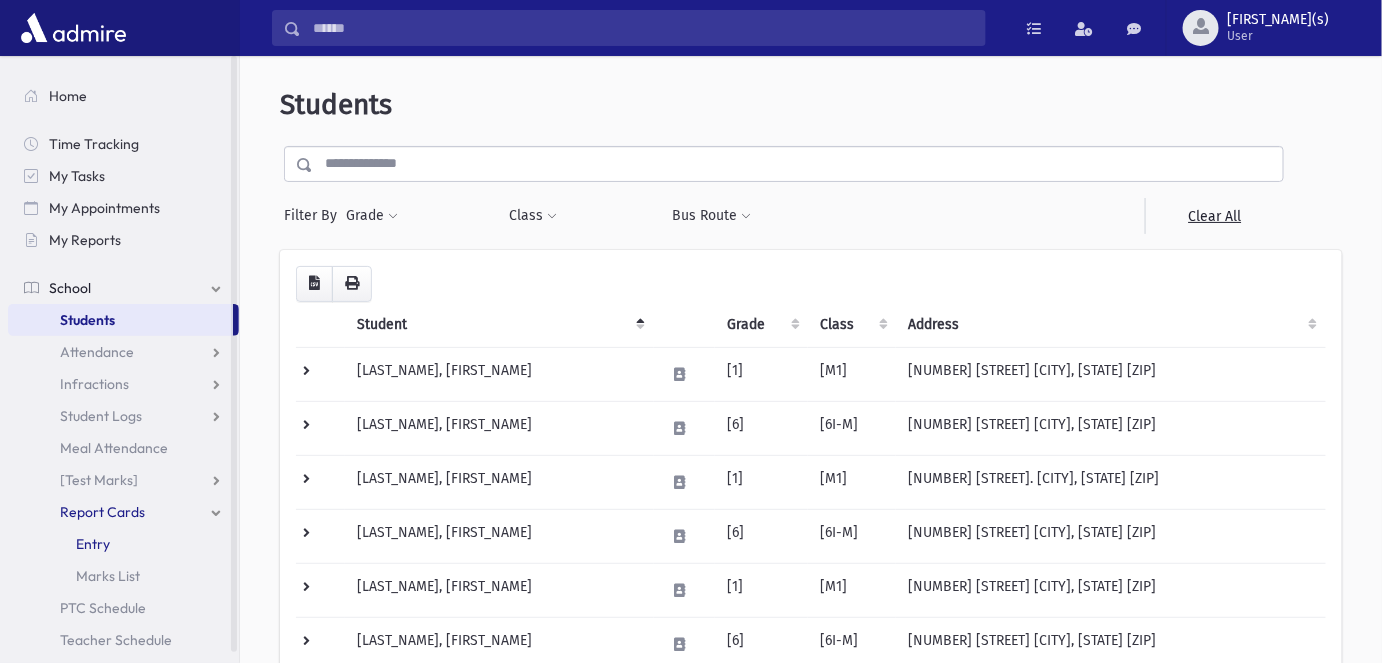 click on "Entry" at bounding box center (93, 544) 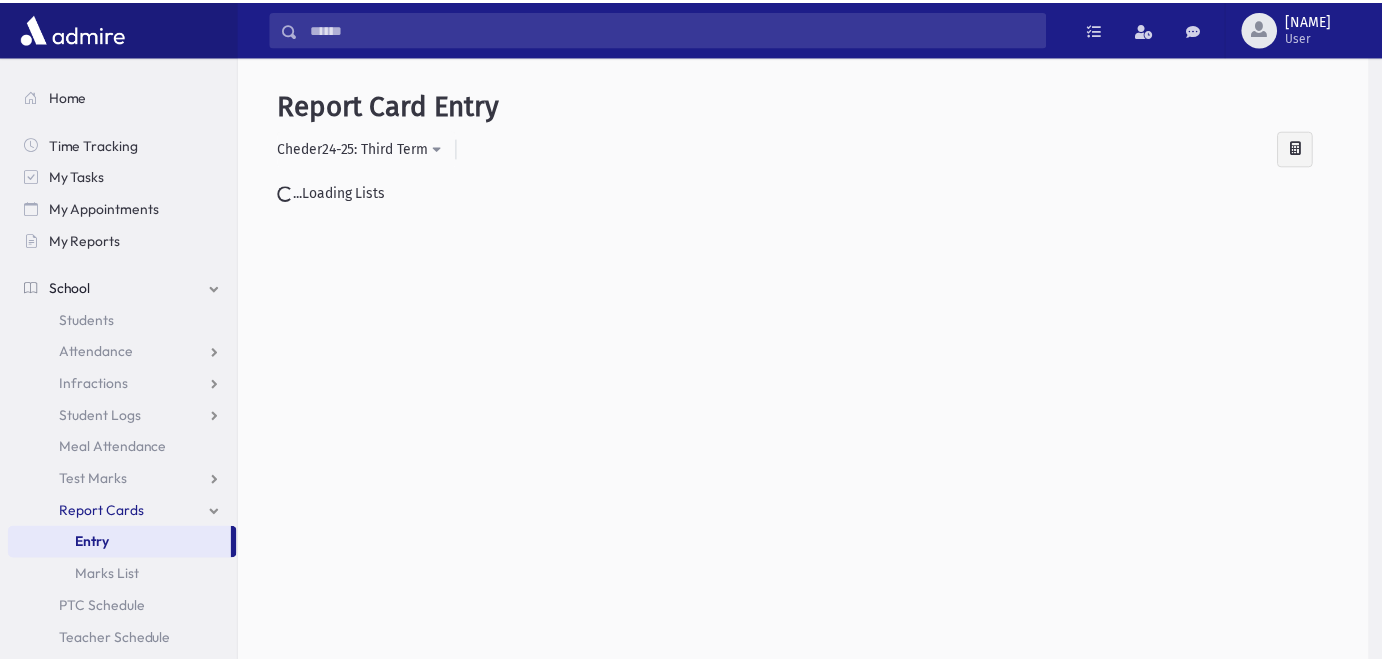 scroll, scrollTop: 0, scrollLeft: 0, axis: both 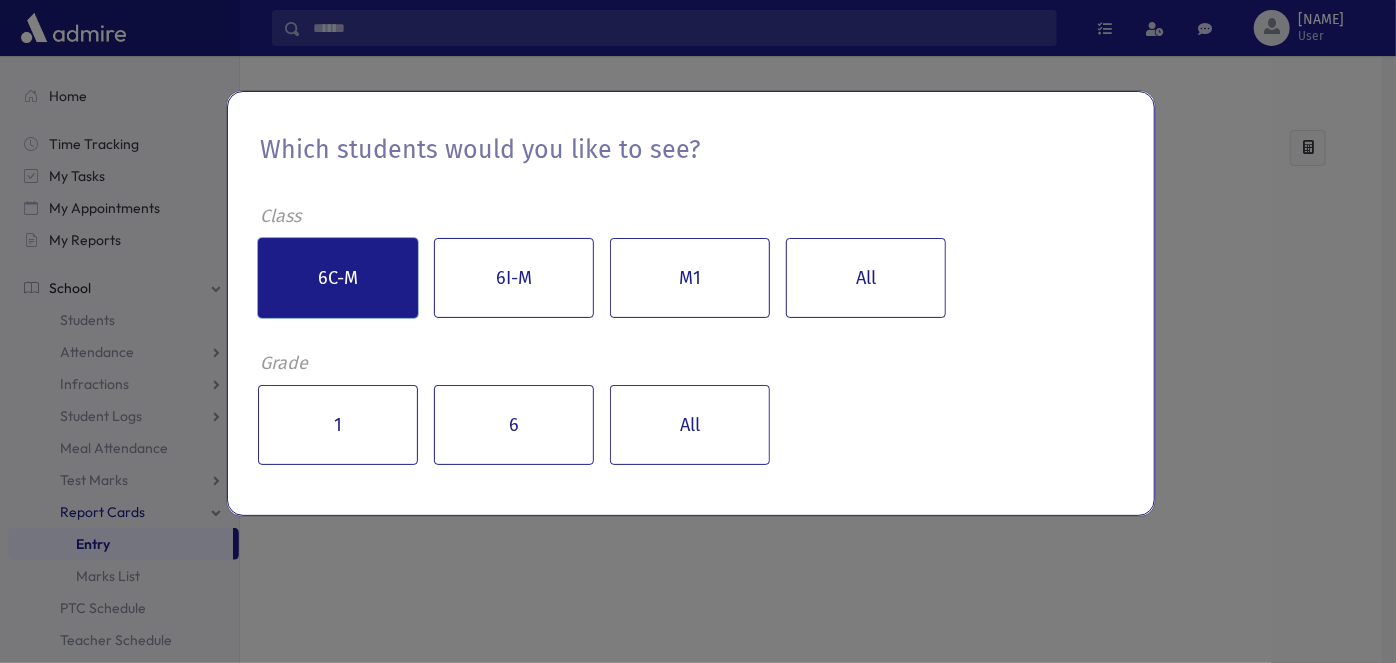 click on "6C-M" at bounding box center [338, 278] 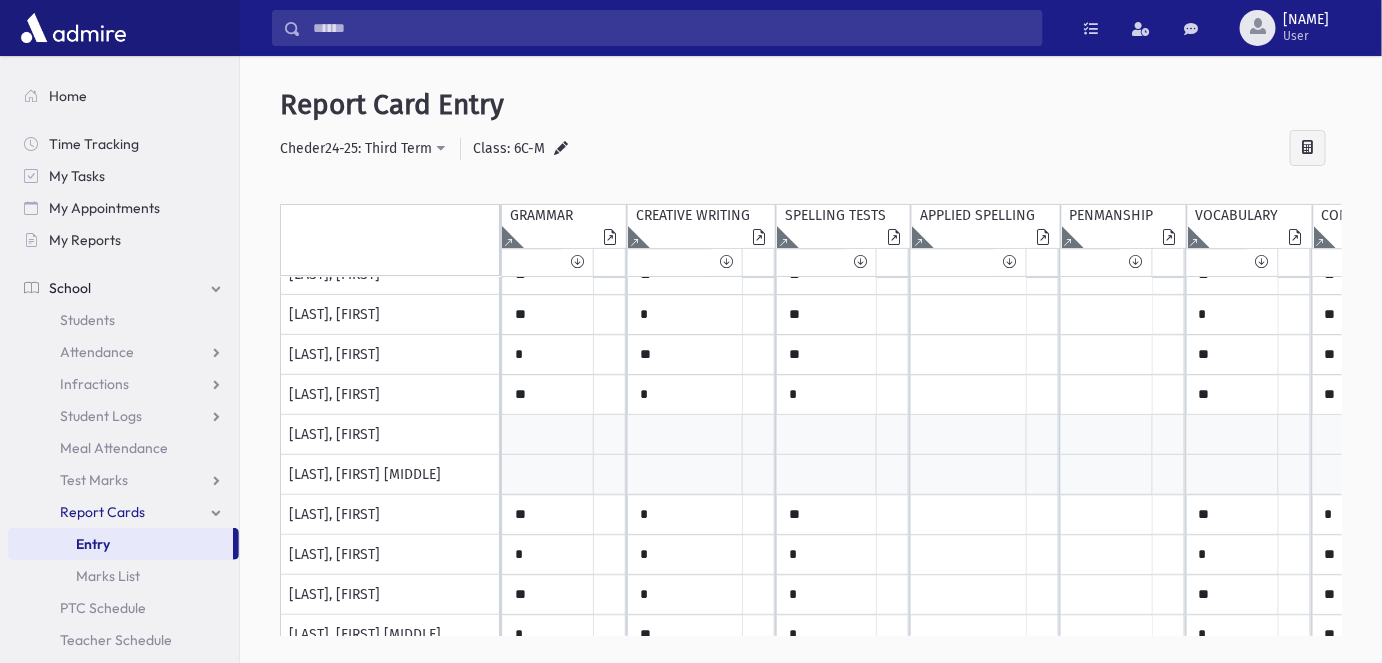 scroll, scrollTop: 0, scrollLeft: 0, axis: both 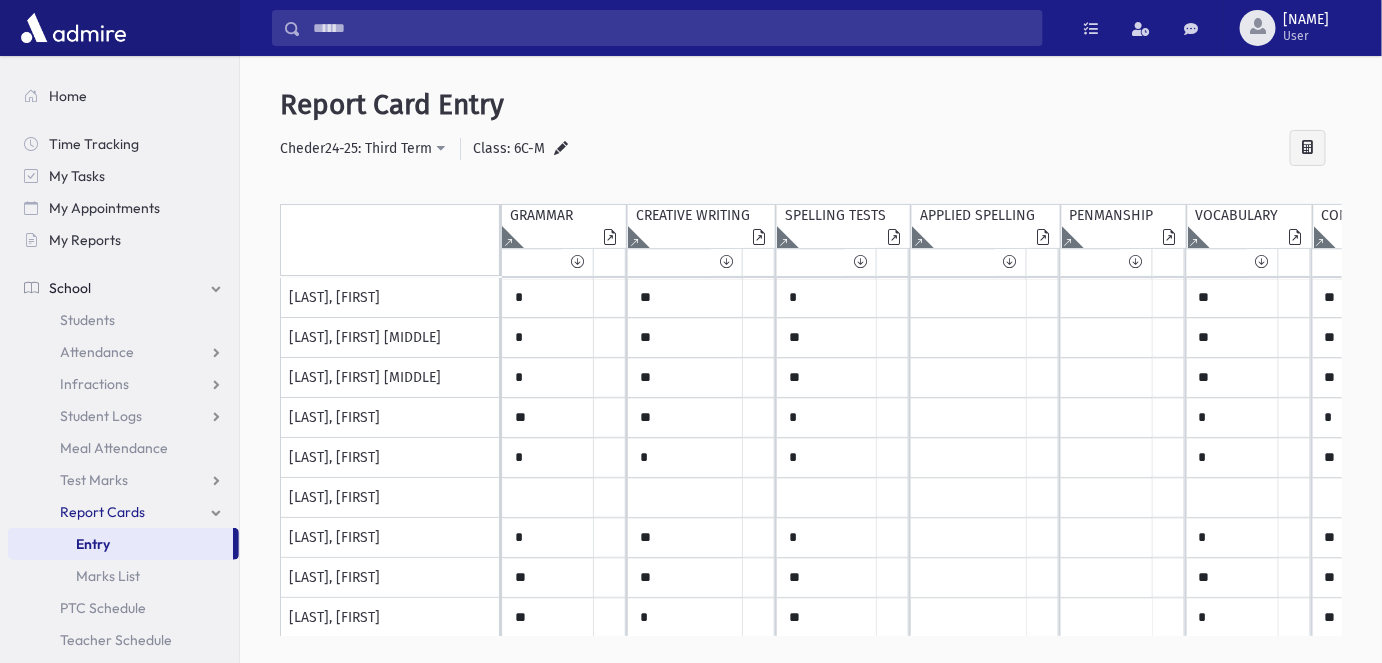 click on "Entry" at bounding box center (120, 544) 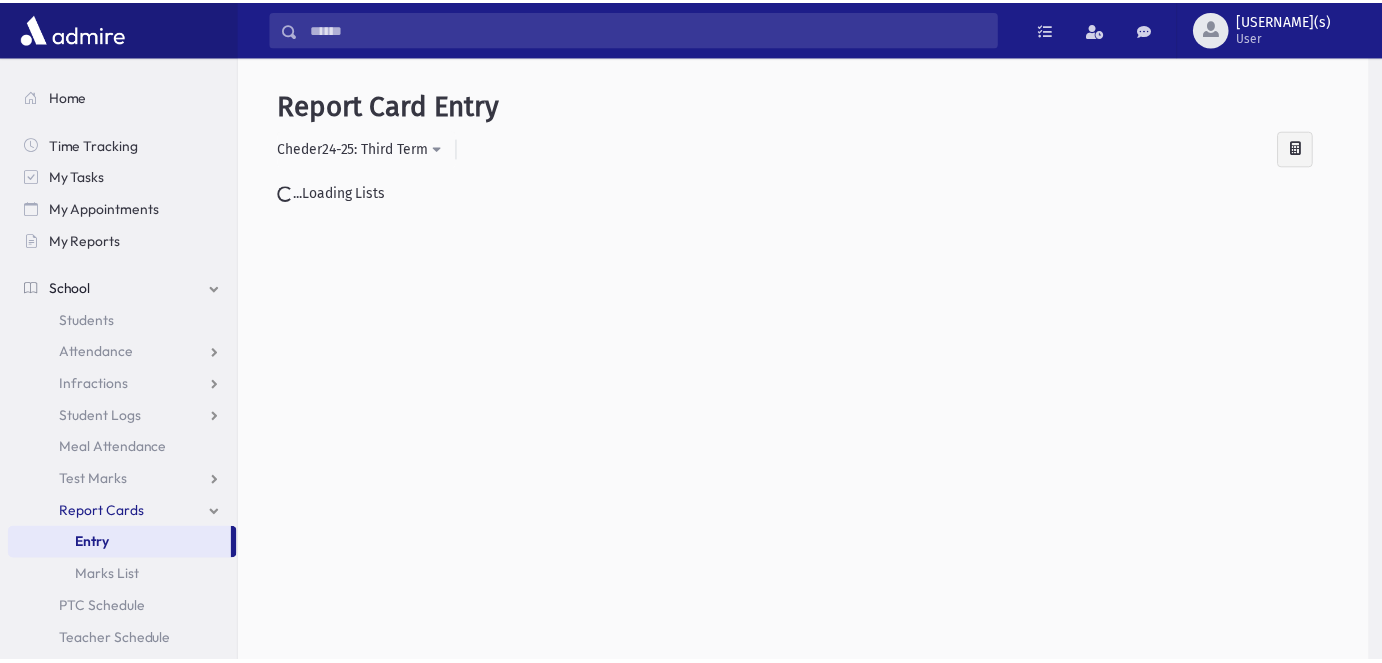 scroll, scrollTop: 0, scrollLeft: 0, axis: both 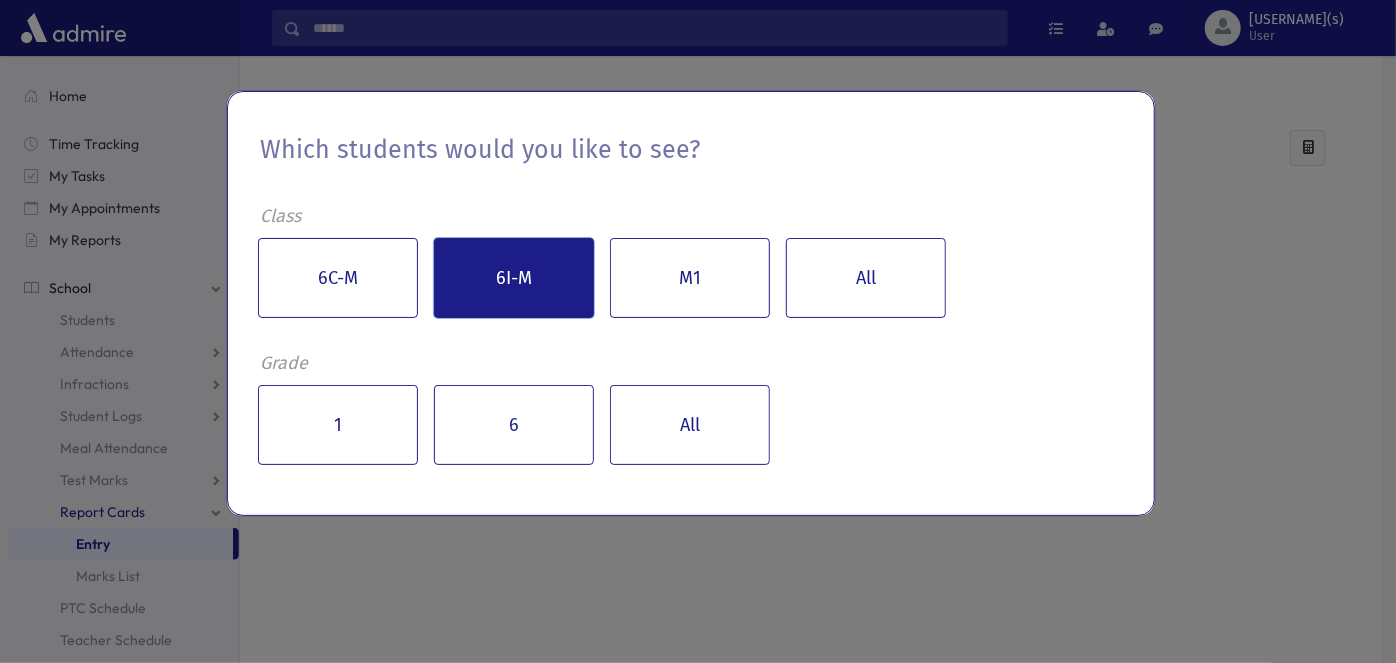 click on "6I-M" at bounding box center [514, 278] 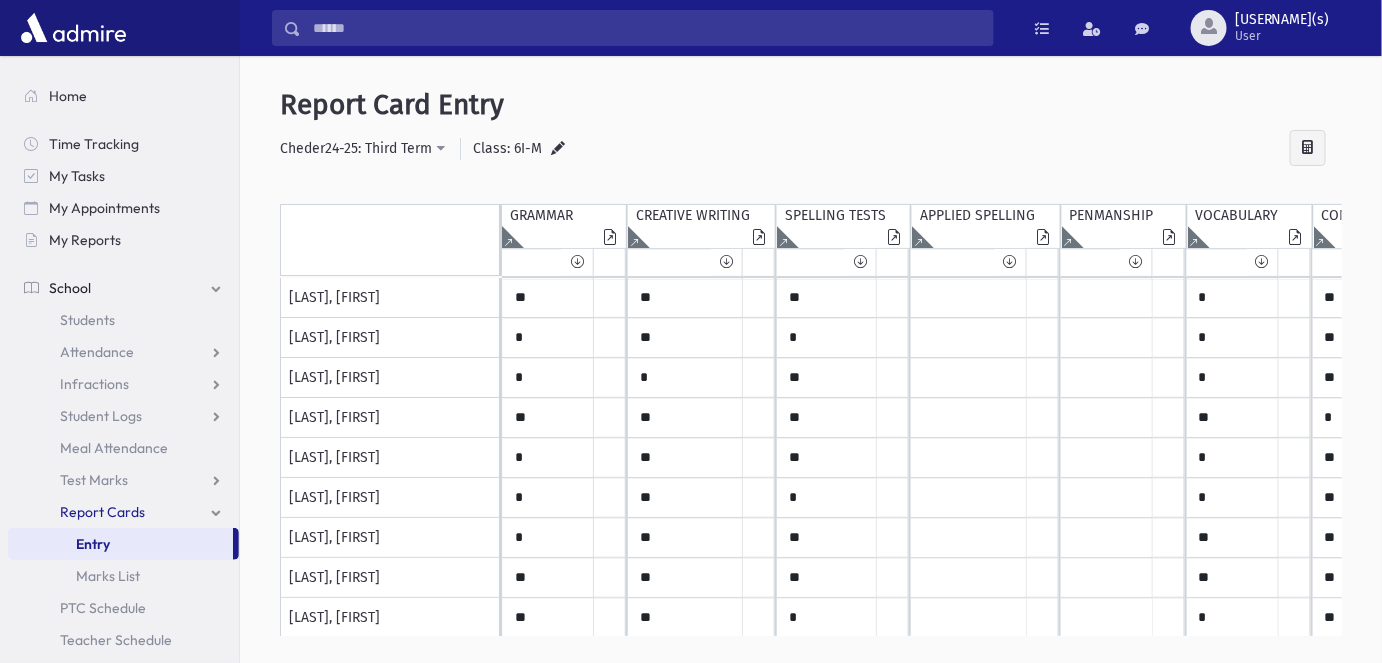 scroll, scrollTop: 303, scrollLeft: 0, axis: vertical 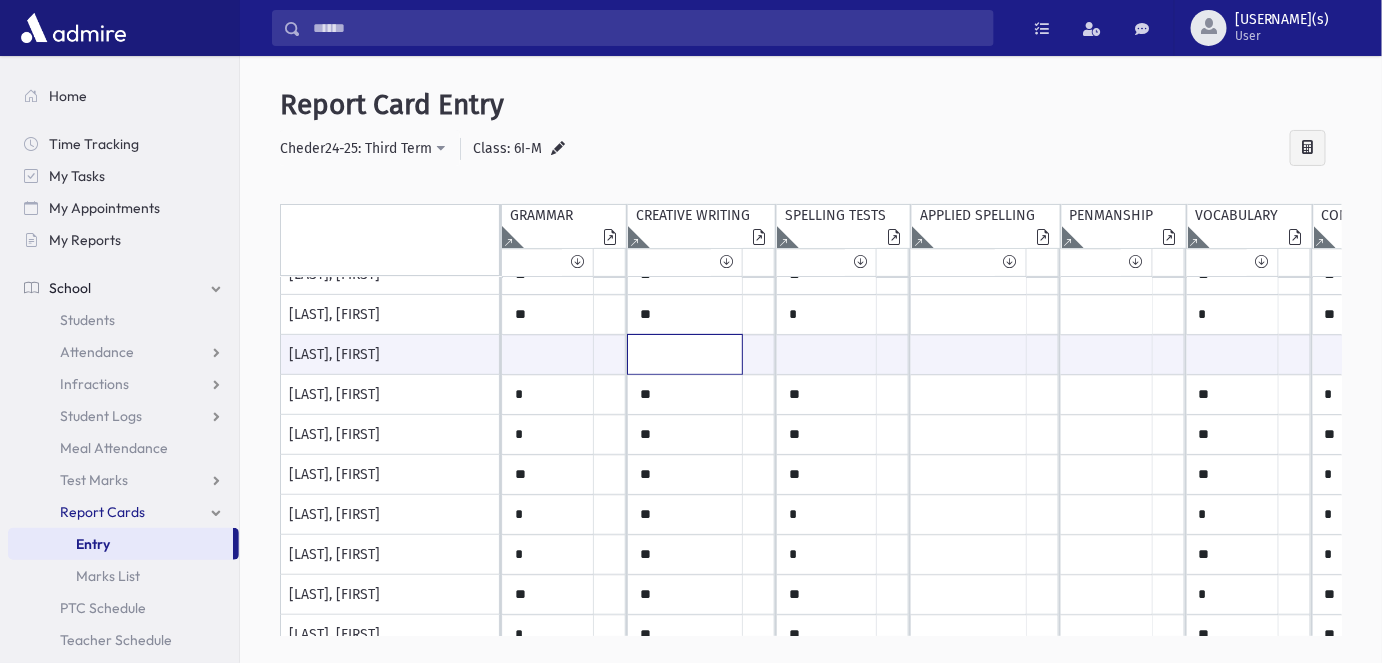 click at bounding box center (548, 354) 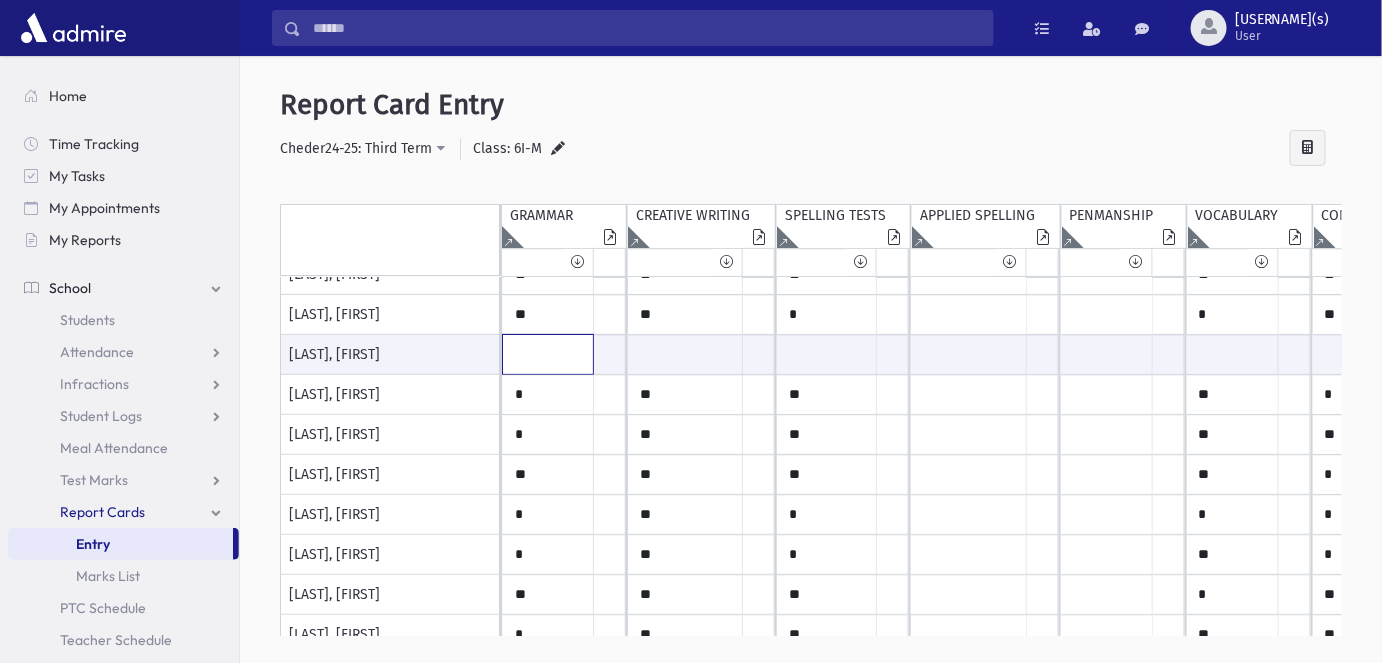 click at bounding box center (548, 354) 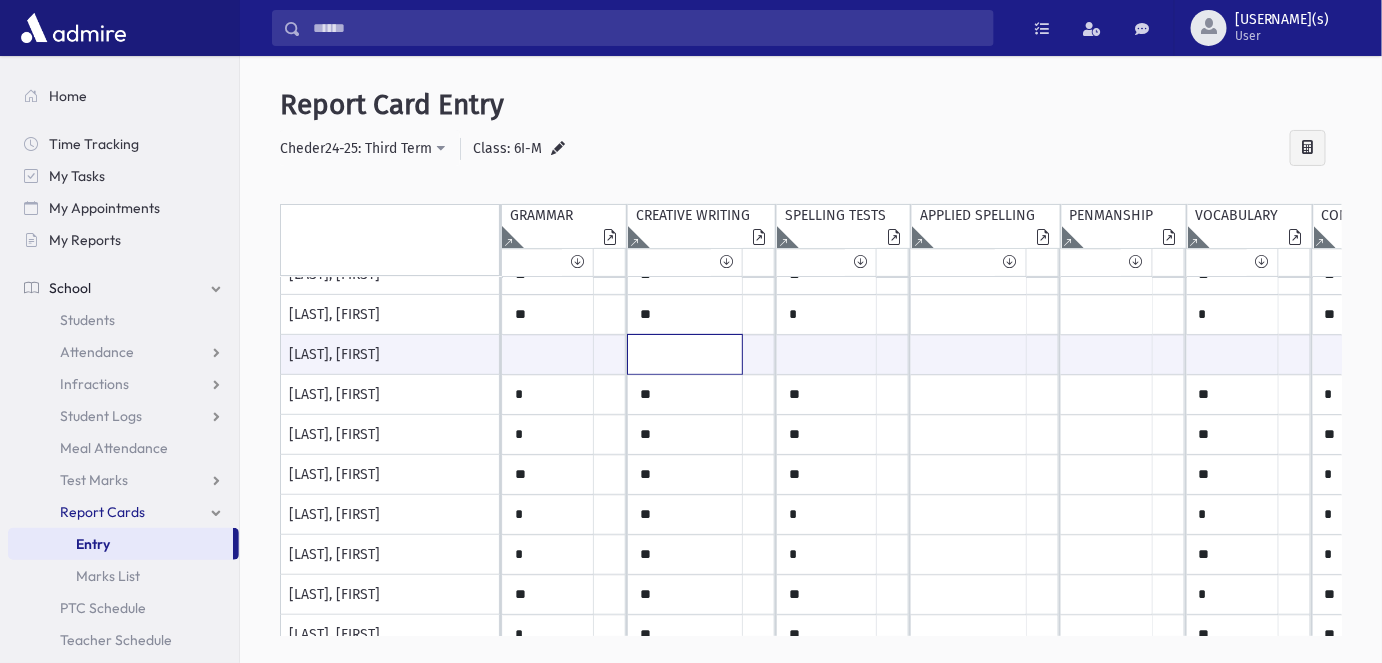click at bounding box center (548, 354) 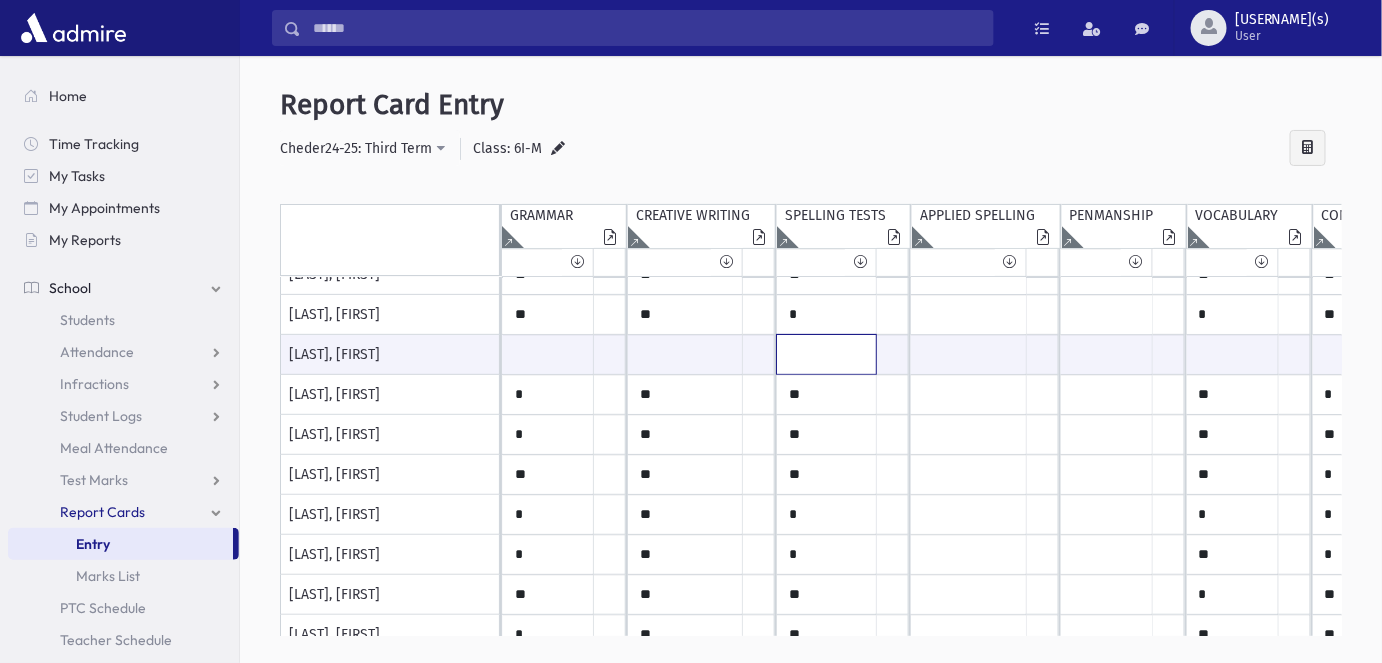 click at bounding box center [548, 354] 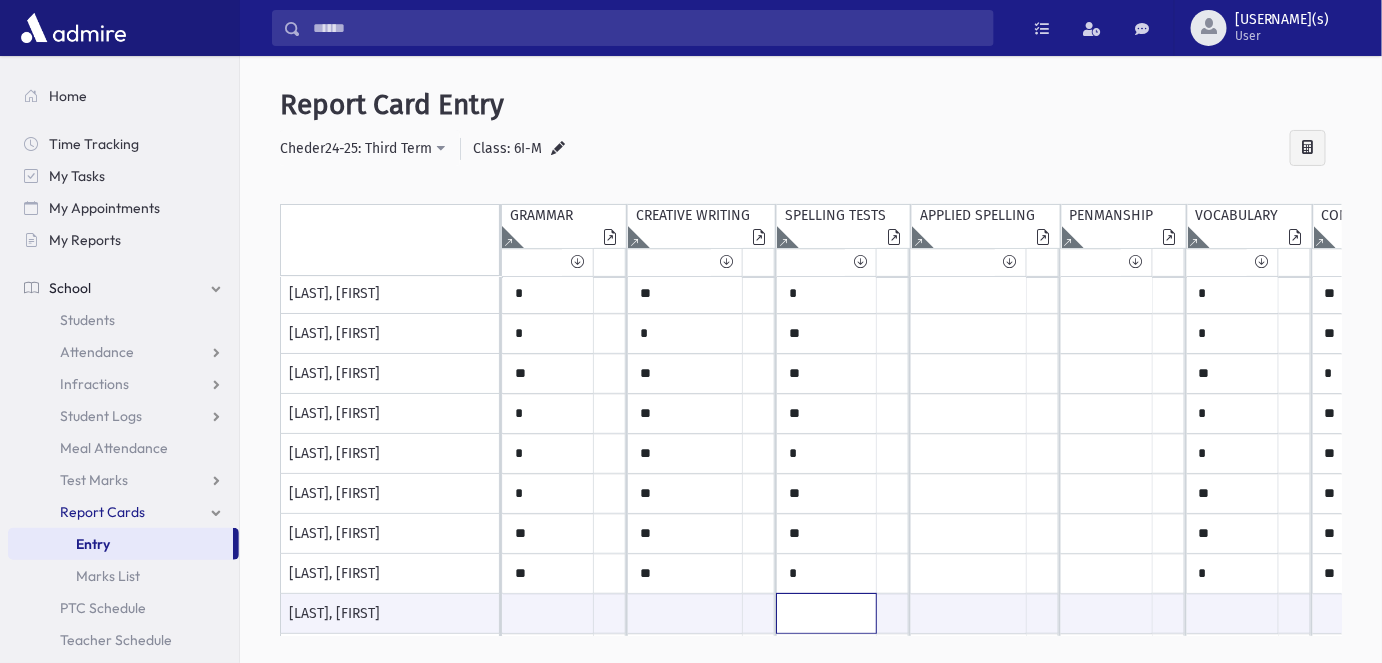 scroll, scrollTop: 346, scrollLeft: 0, axis: vertical 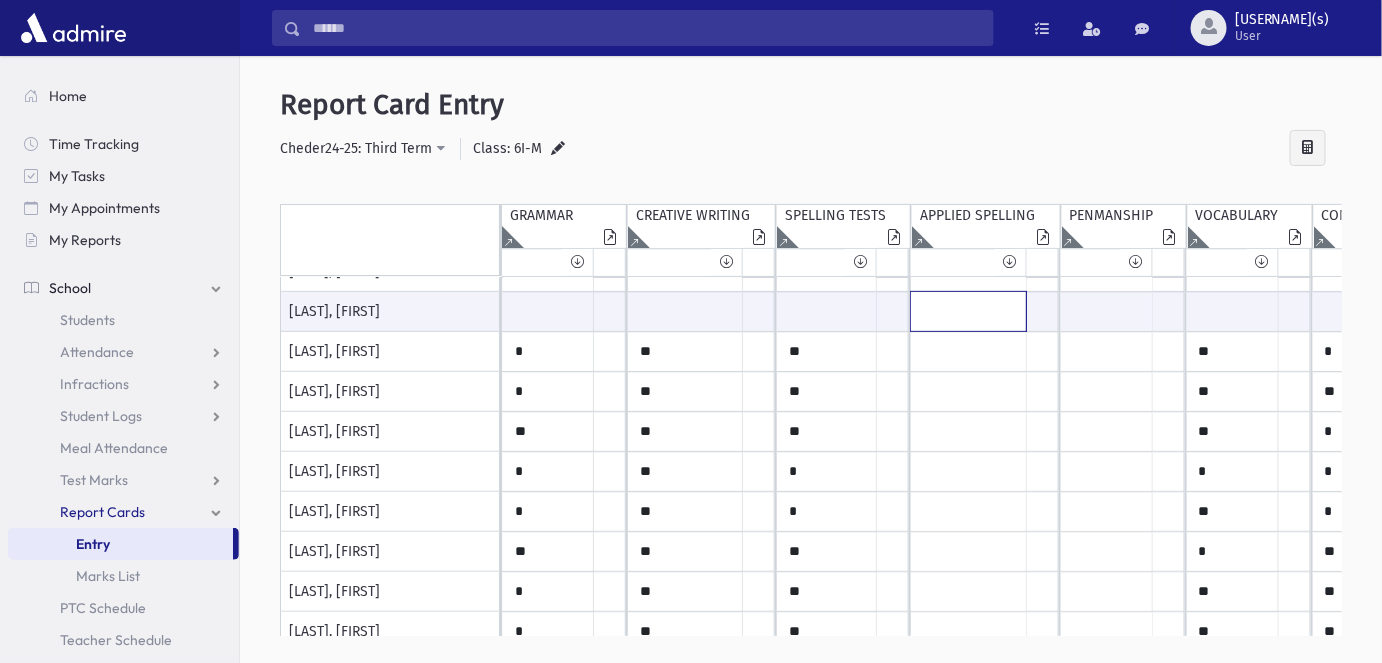 click at bounding box center [548, 311] 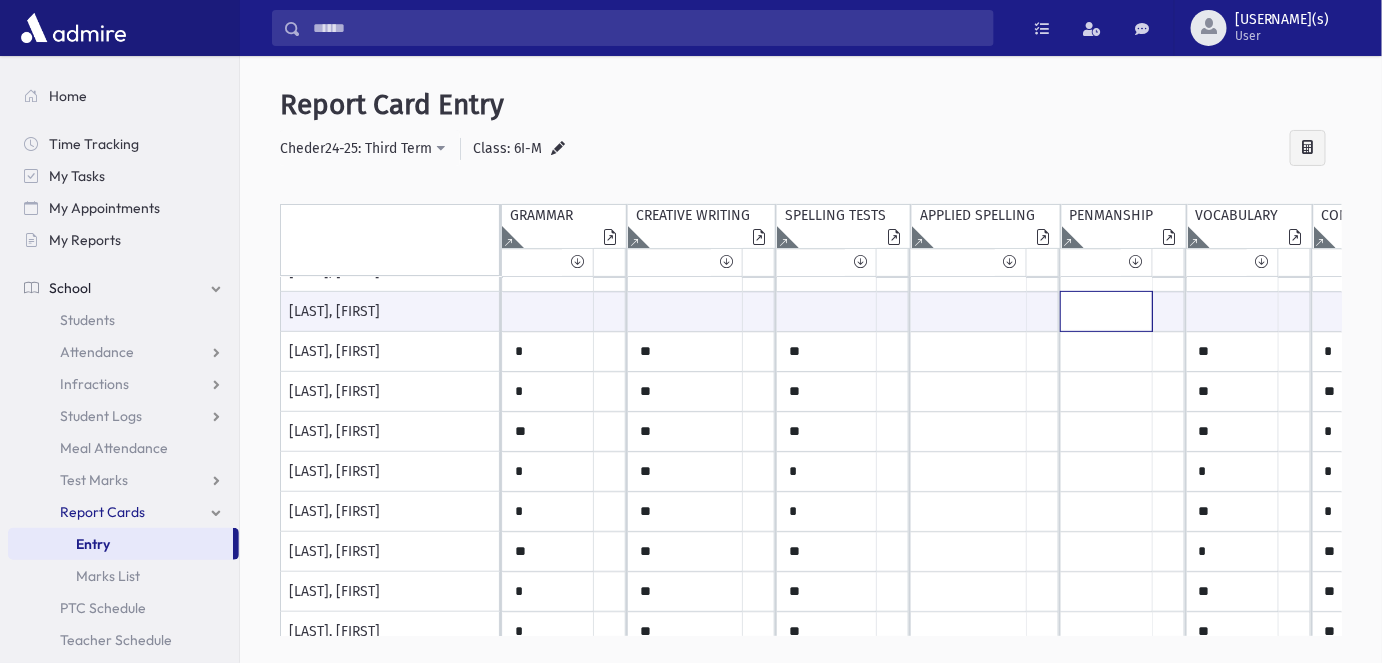 click at bounding box center [548, 311] 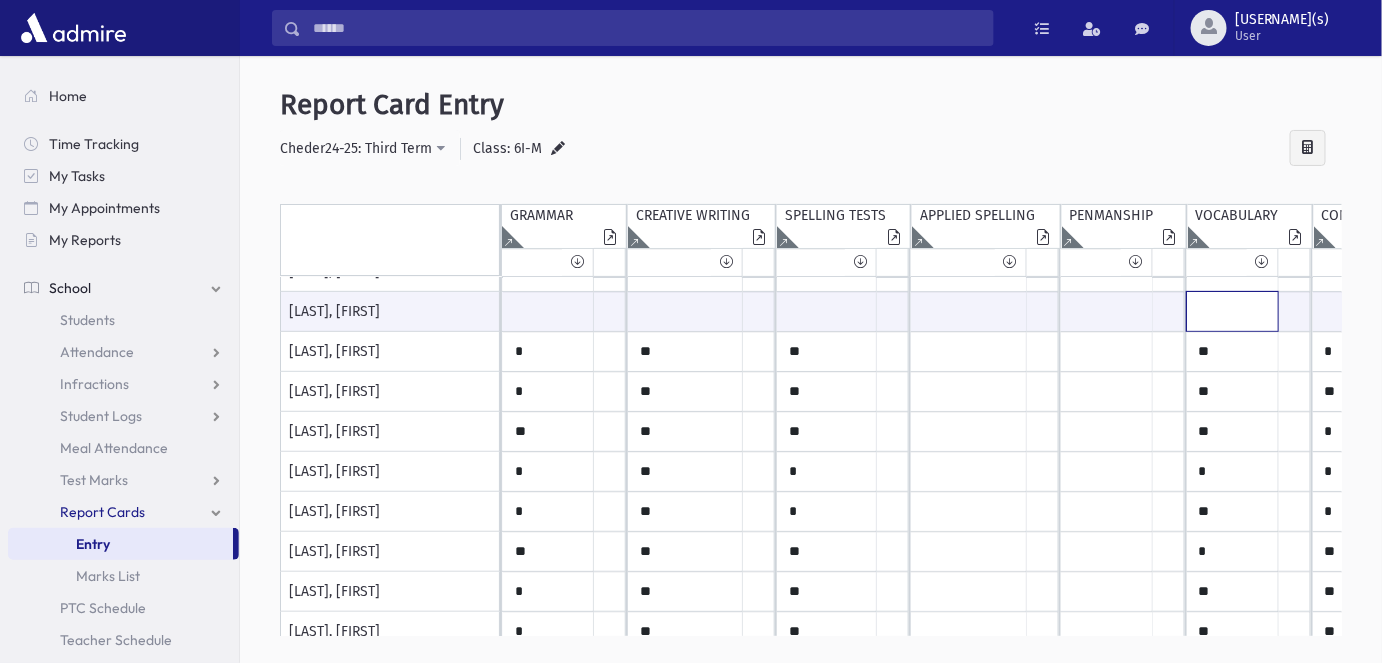 click at bounding box center (548, 311) 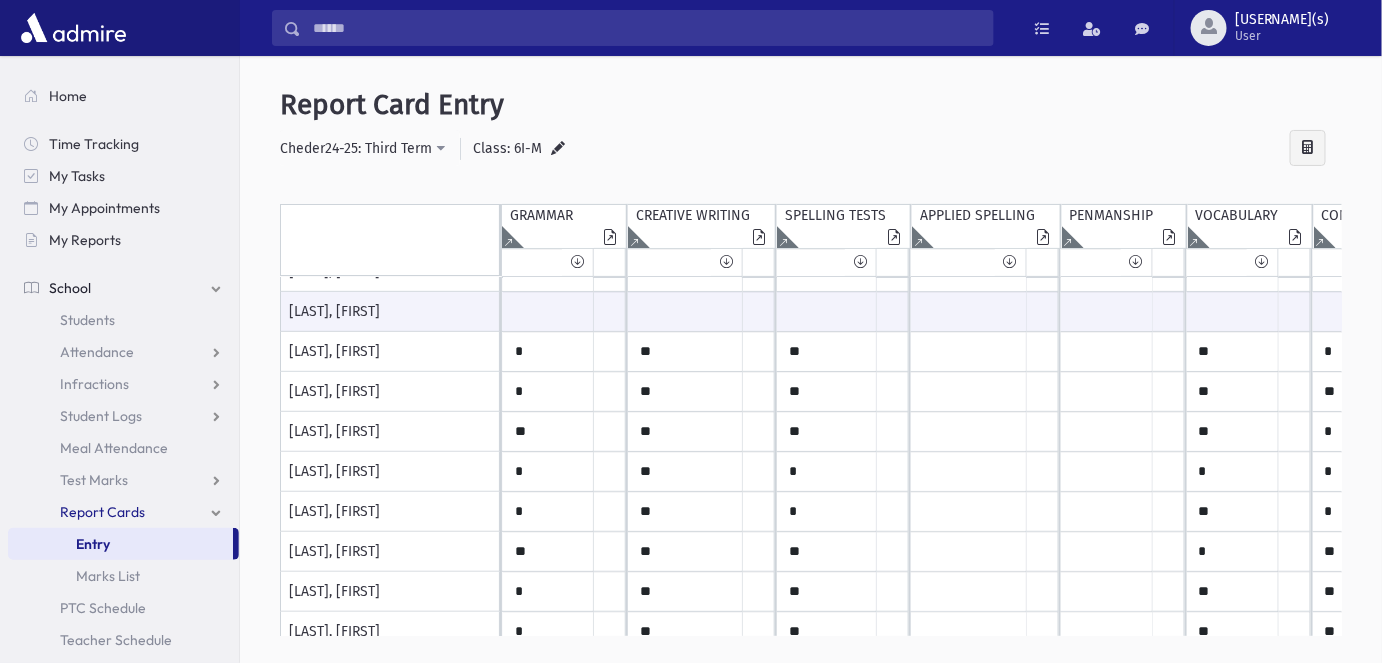click on "**********" at bounding box center [811, 149] 